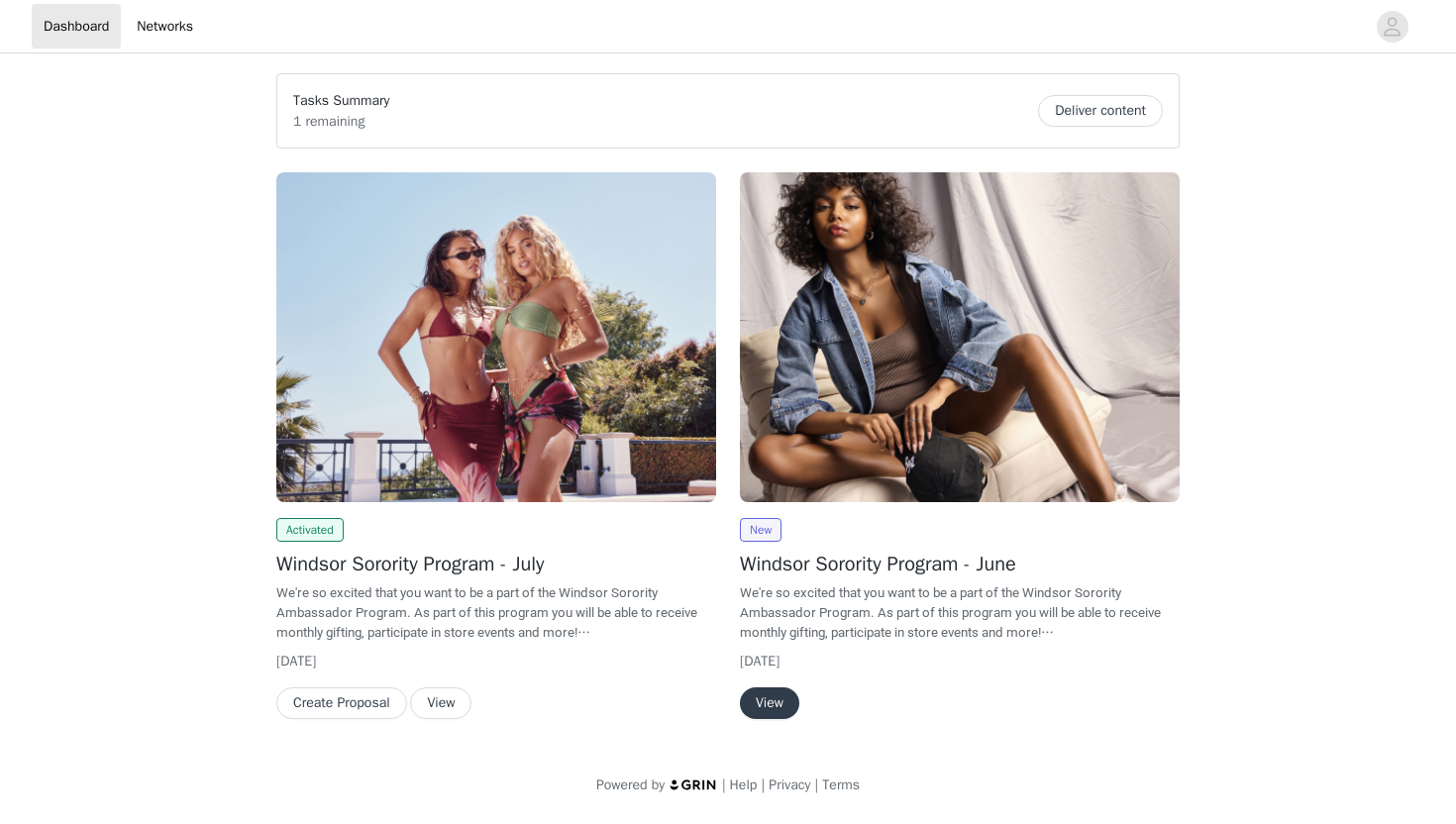 scroll, scrollTop: 0, scrollLeft: 0, axis: both 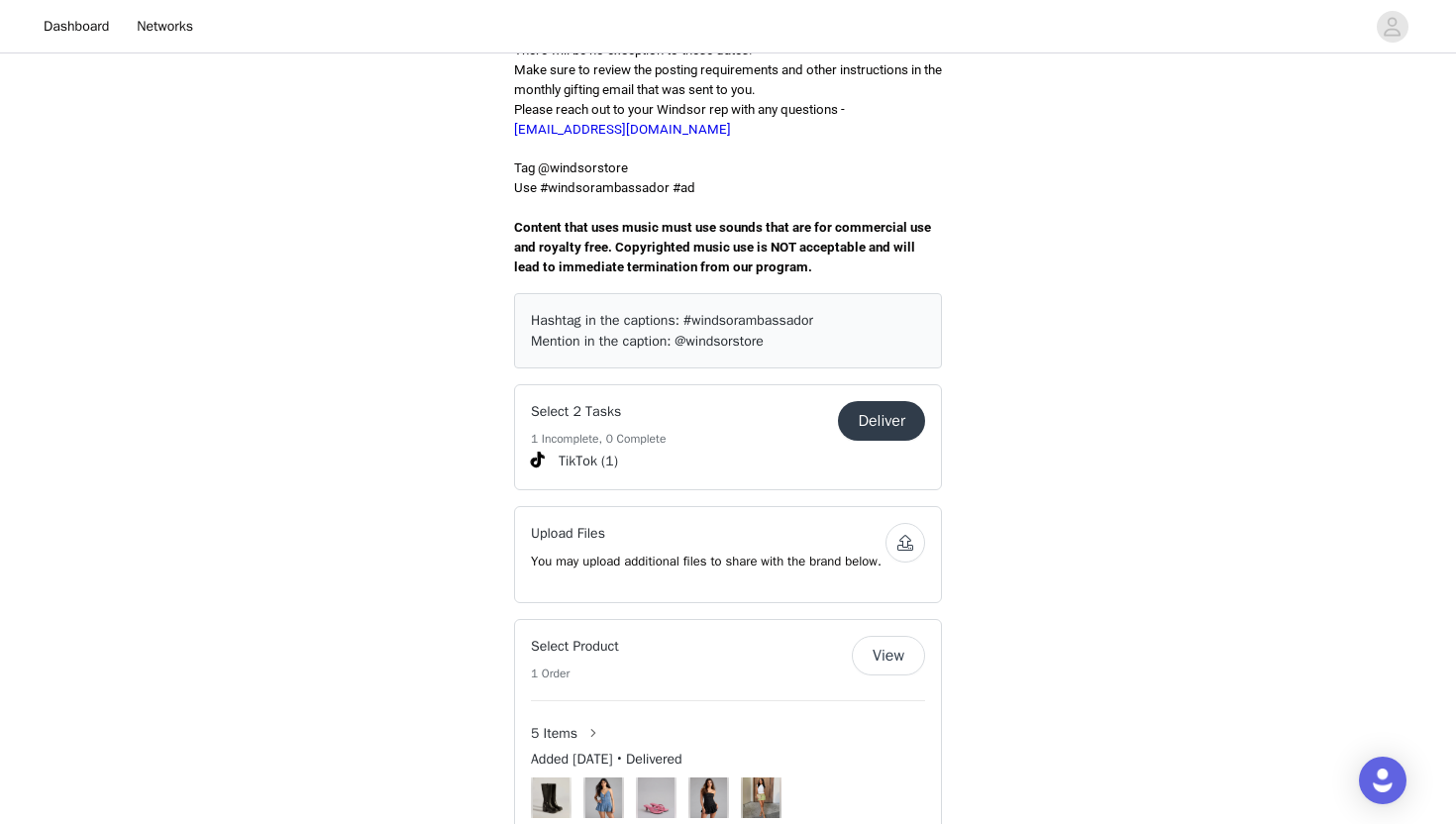 click on "Deliver" at bounding box center (882, 421) 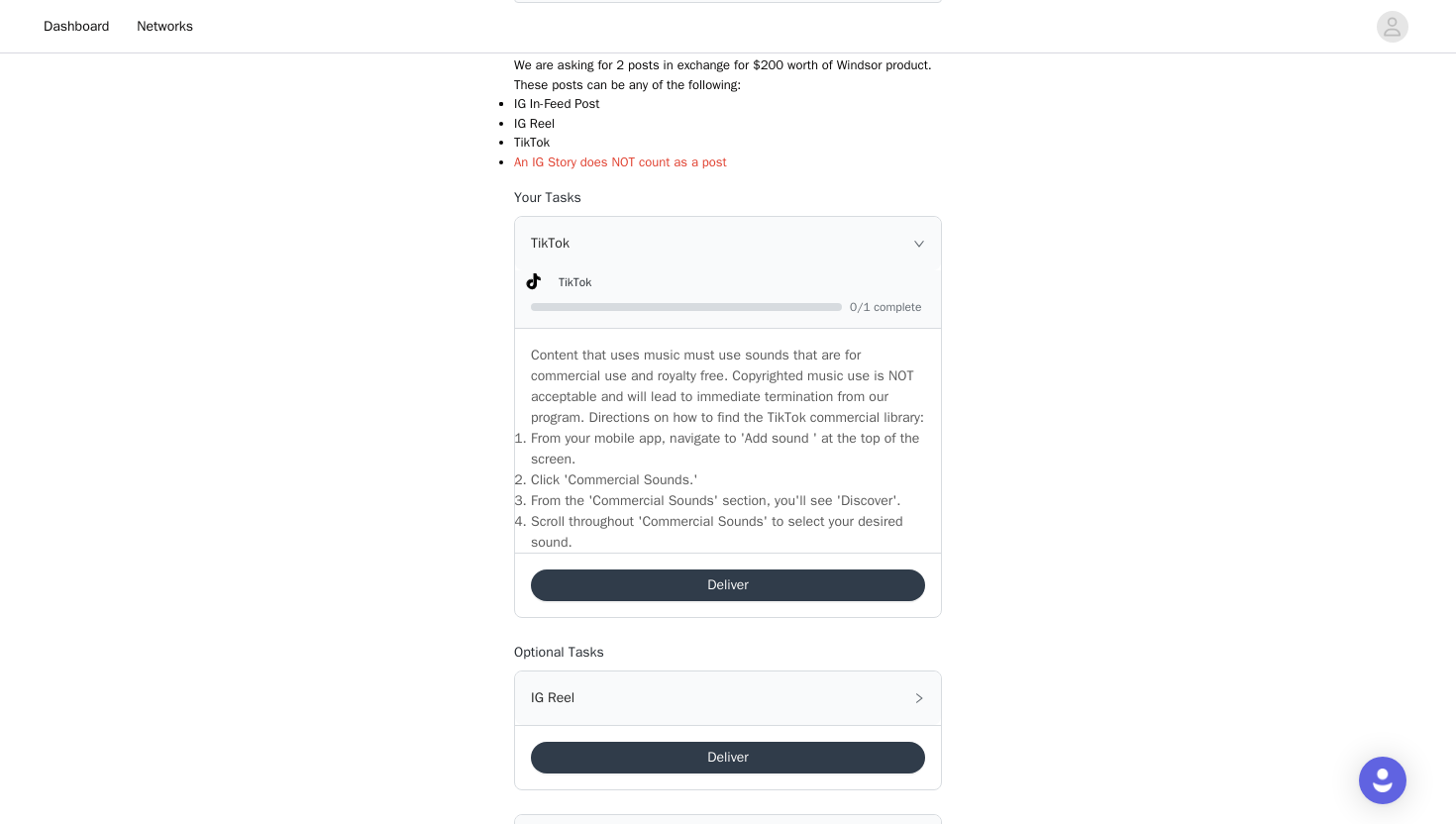 scroll, scrollTop: 318, scrollLeft: 0, axis: vertical 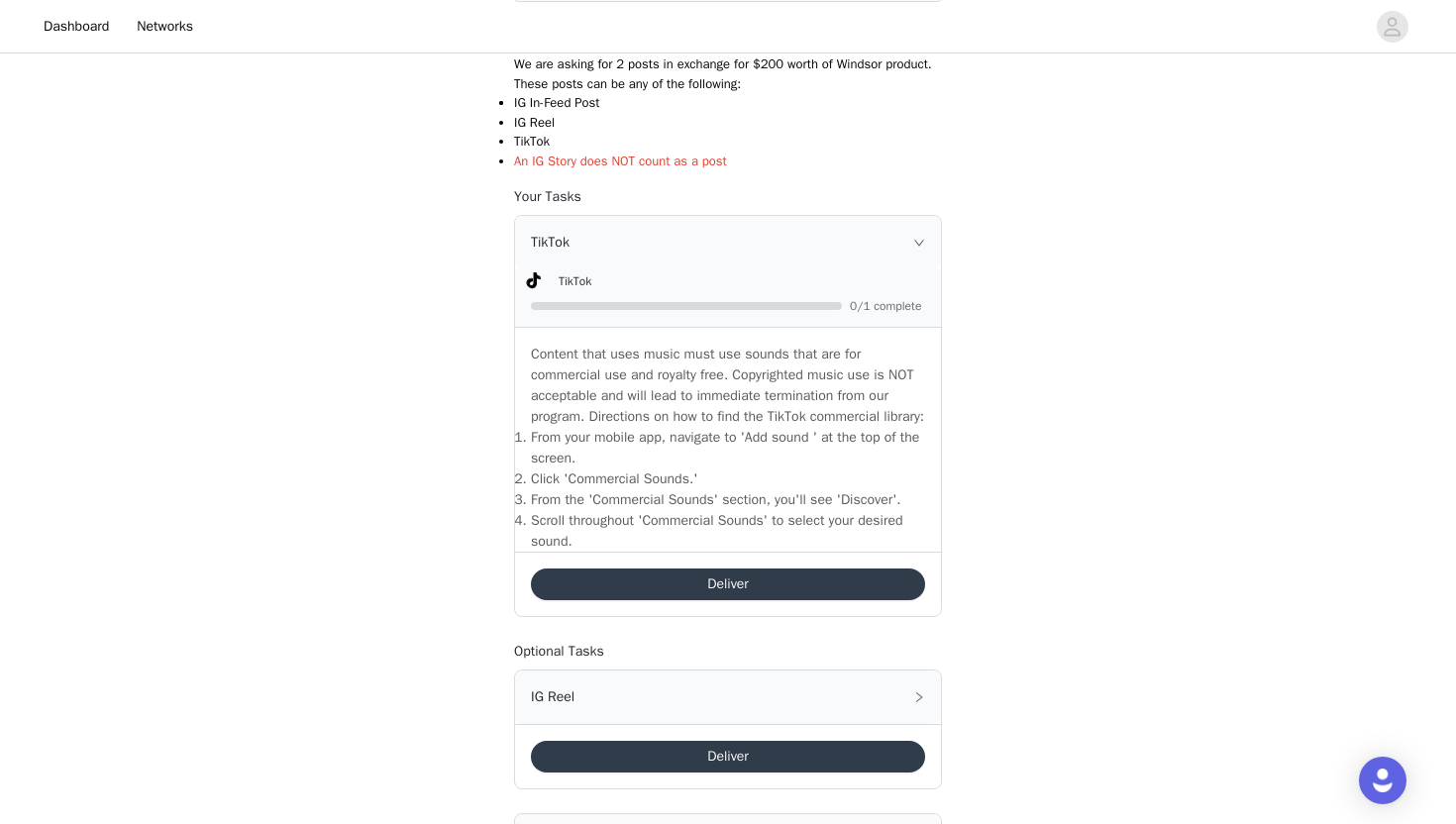 click on "Deliver" at bounding box center (728, 584) 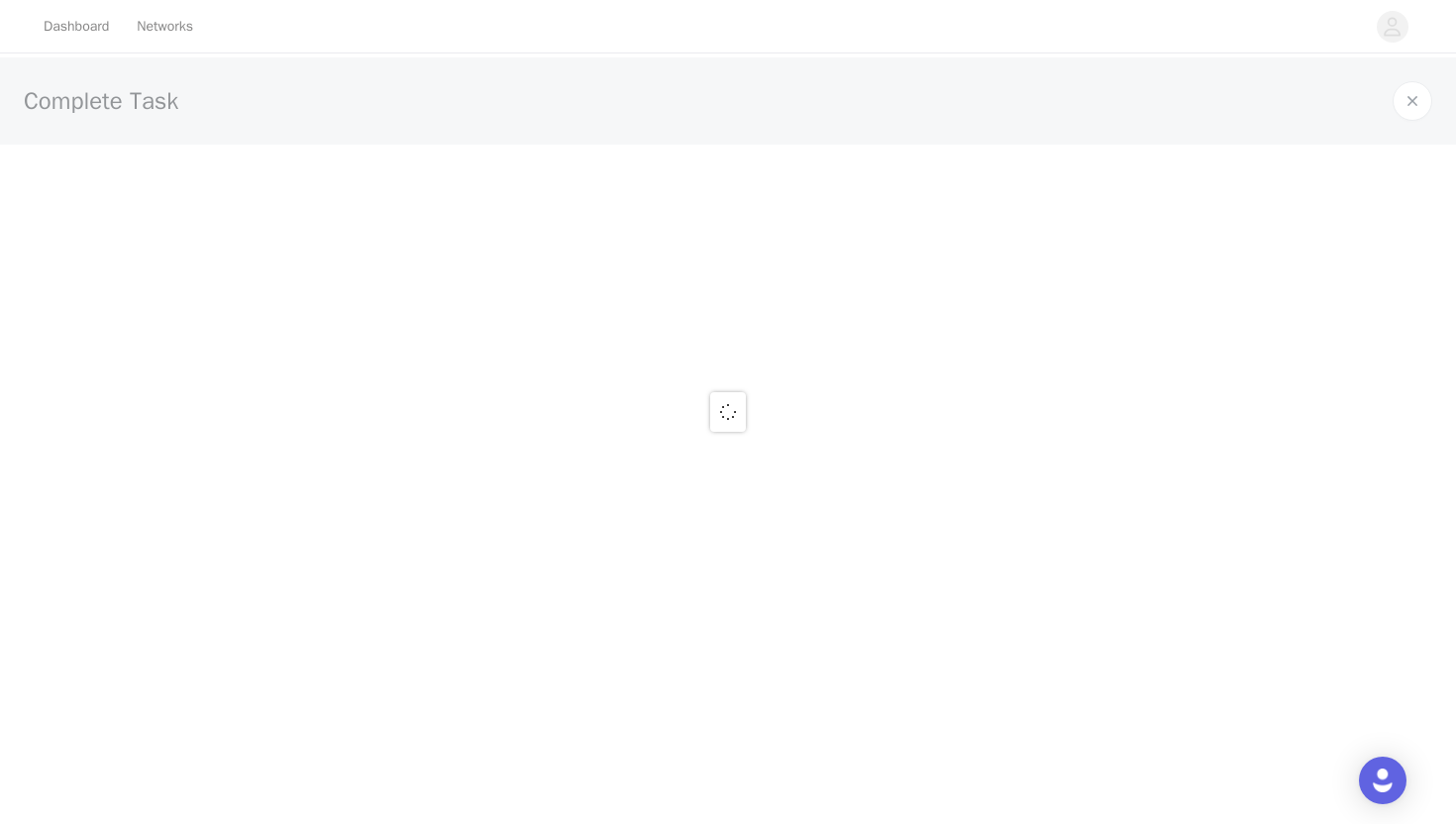 scroll, scrollTop: 0, scrollLeft: 0, axis: both 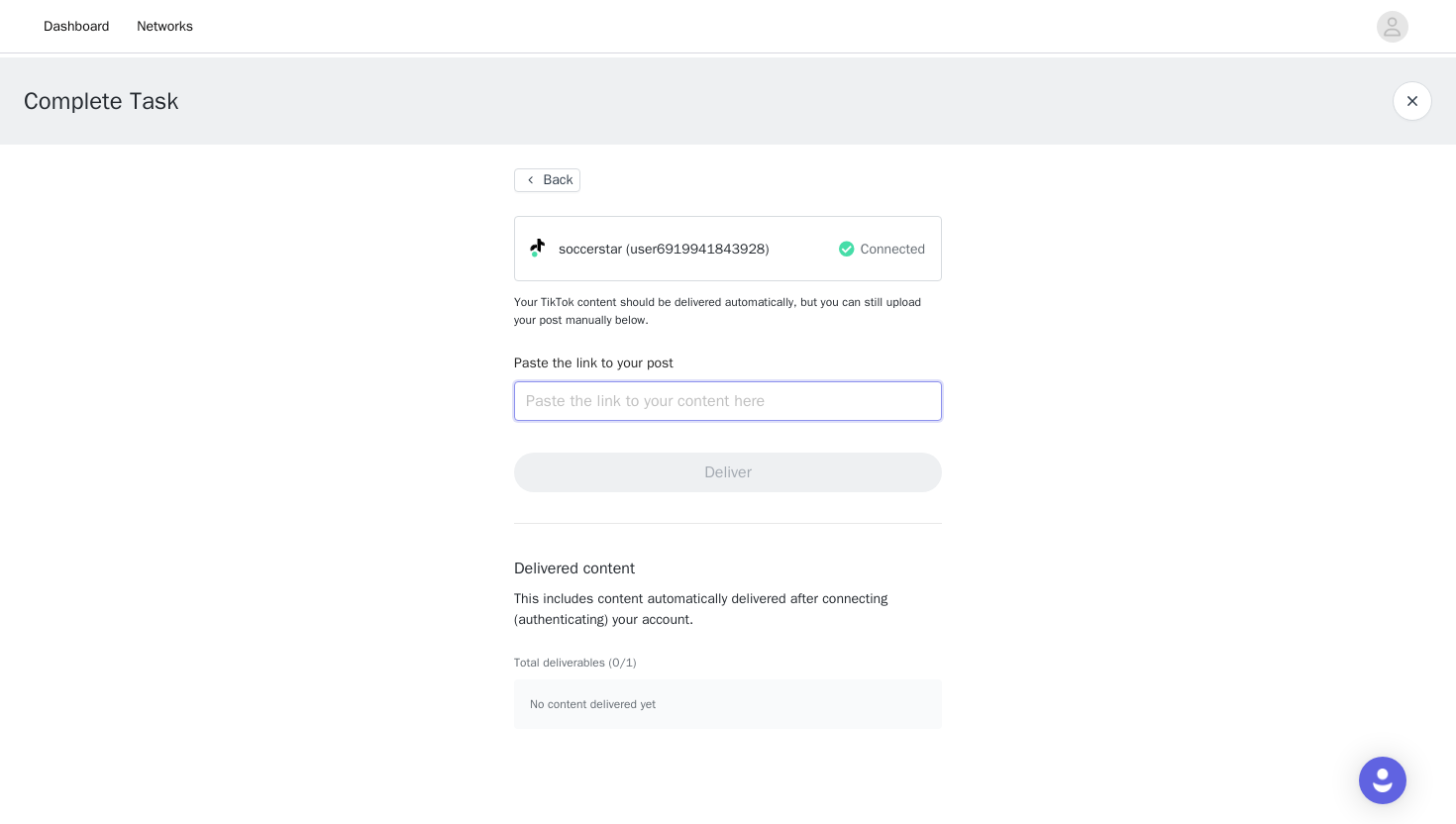 click at bounding box center [728, 401] 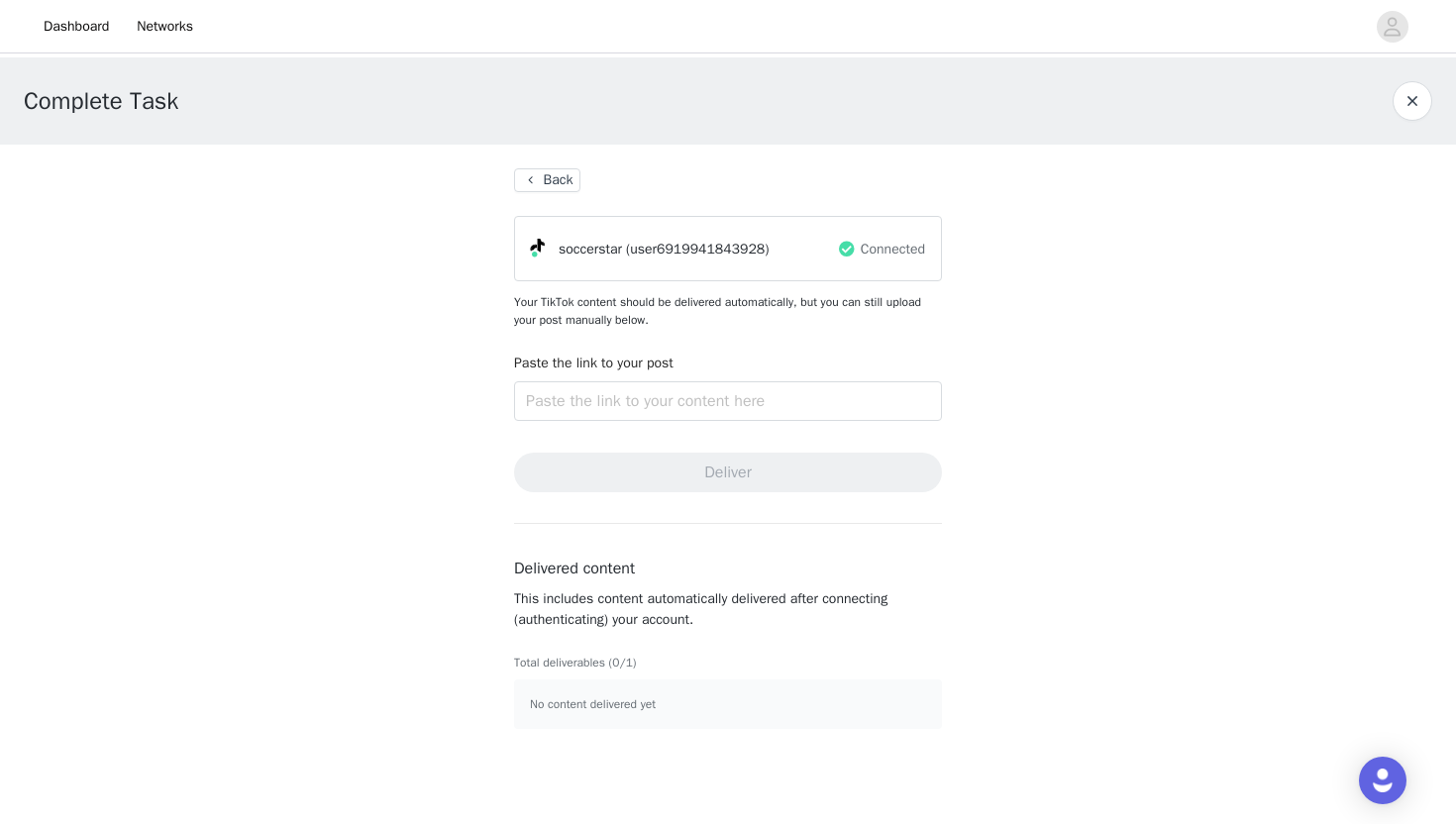 click on "Back" at bounding box center (547, 180) 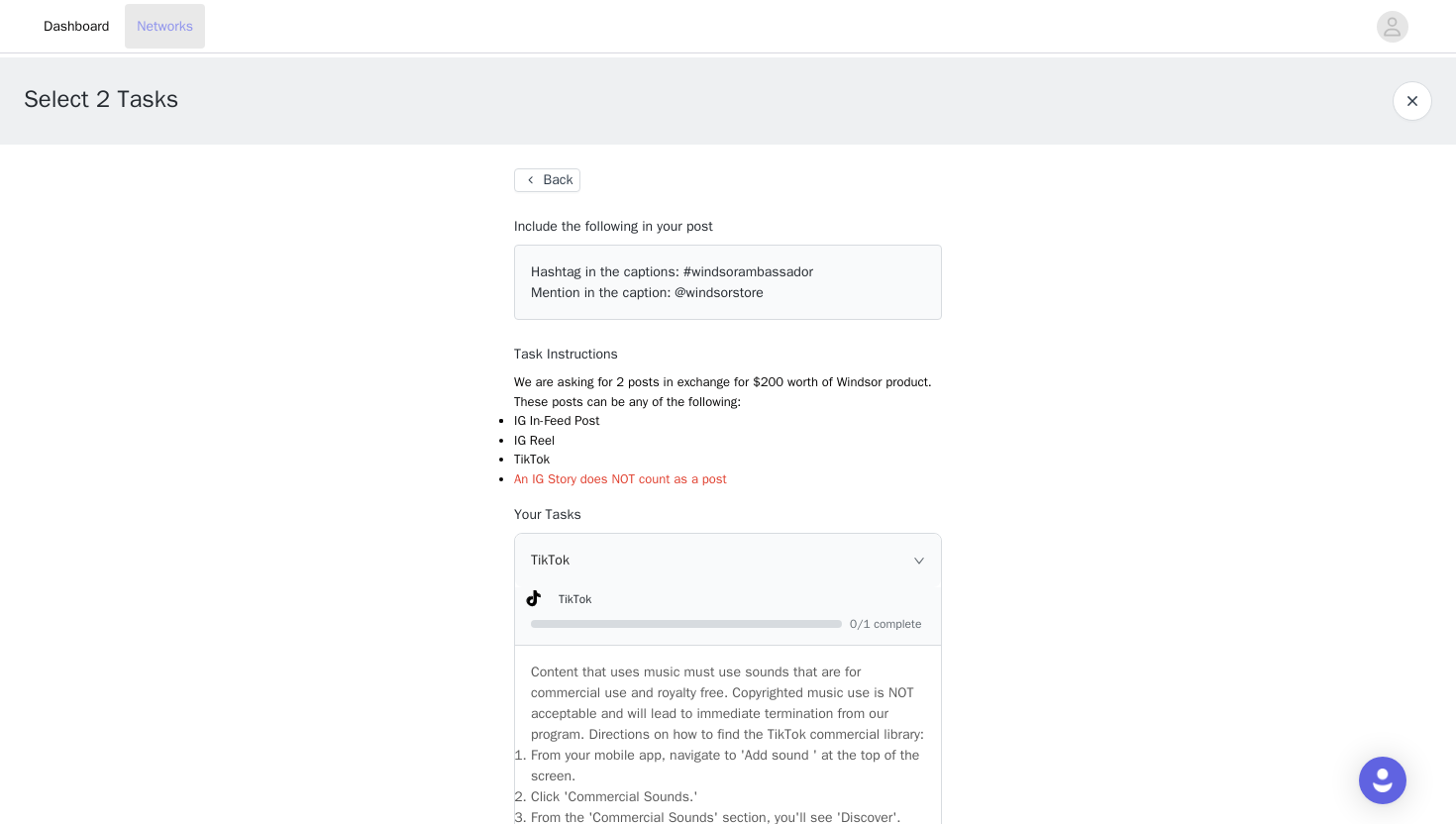 click on "Networks" at bounding box center (164, 26) 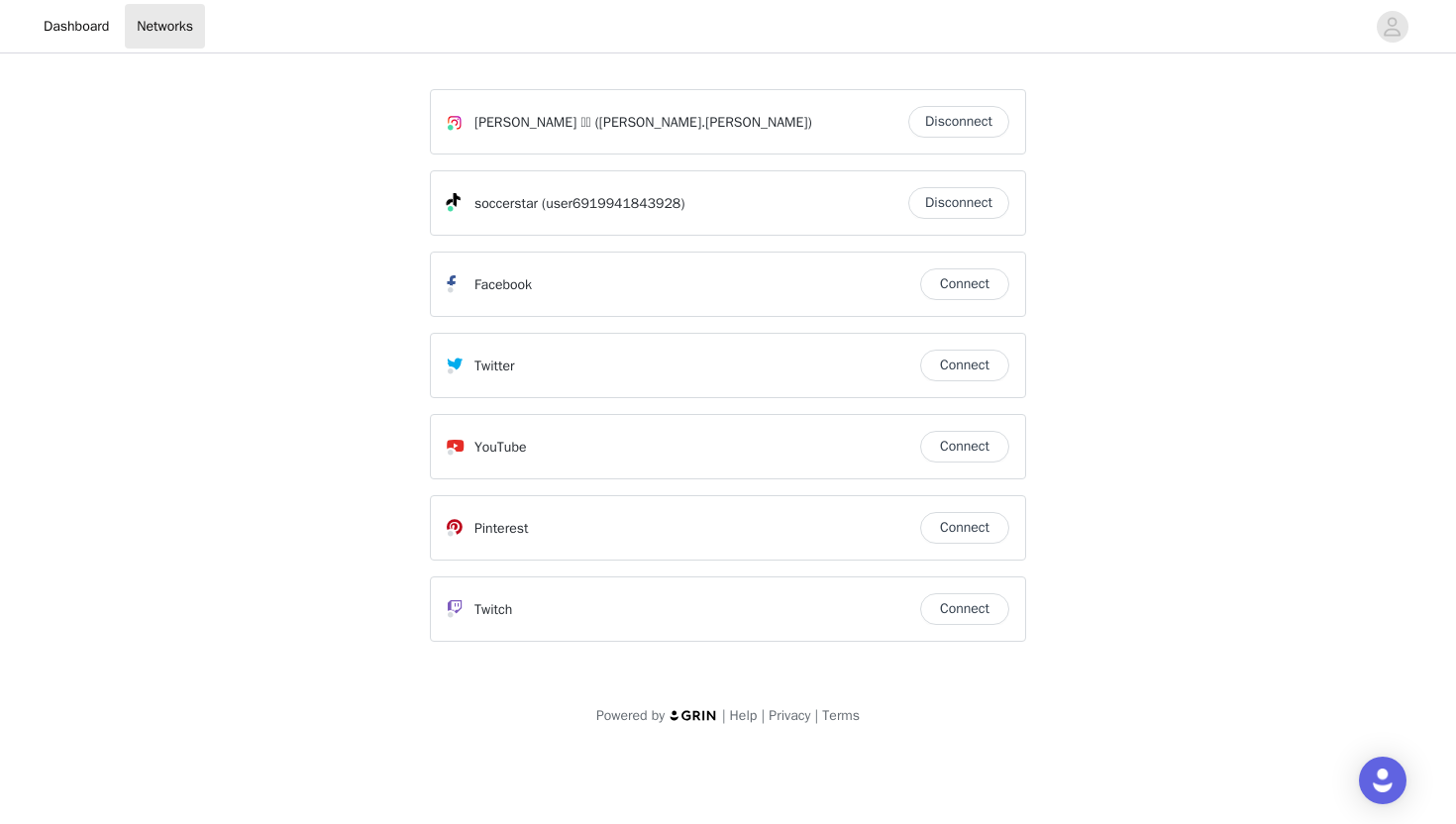 click on "Disconnect" at bounding box center (959, 203) 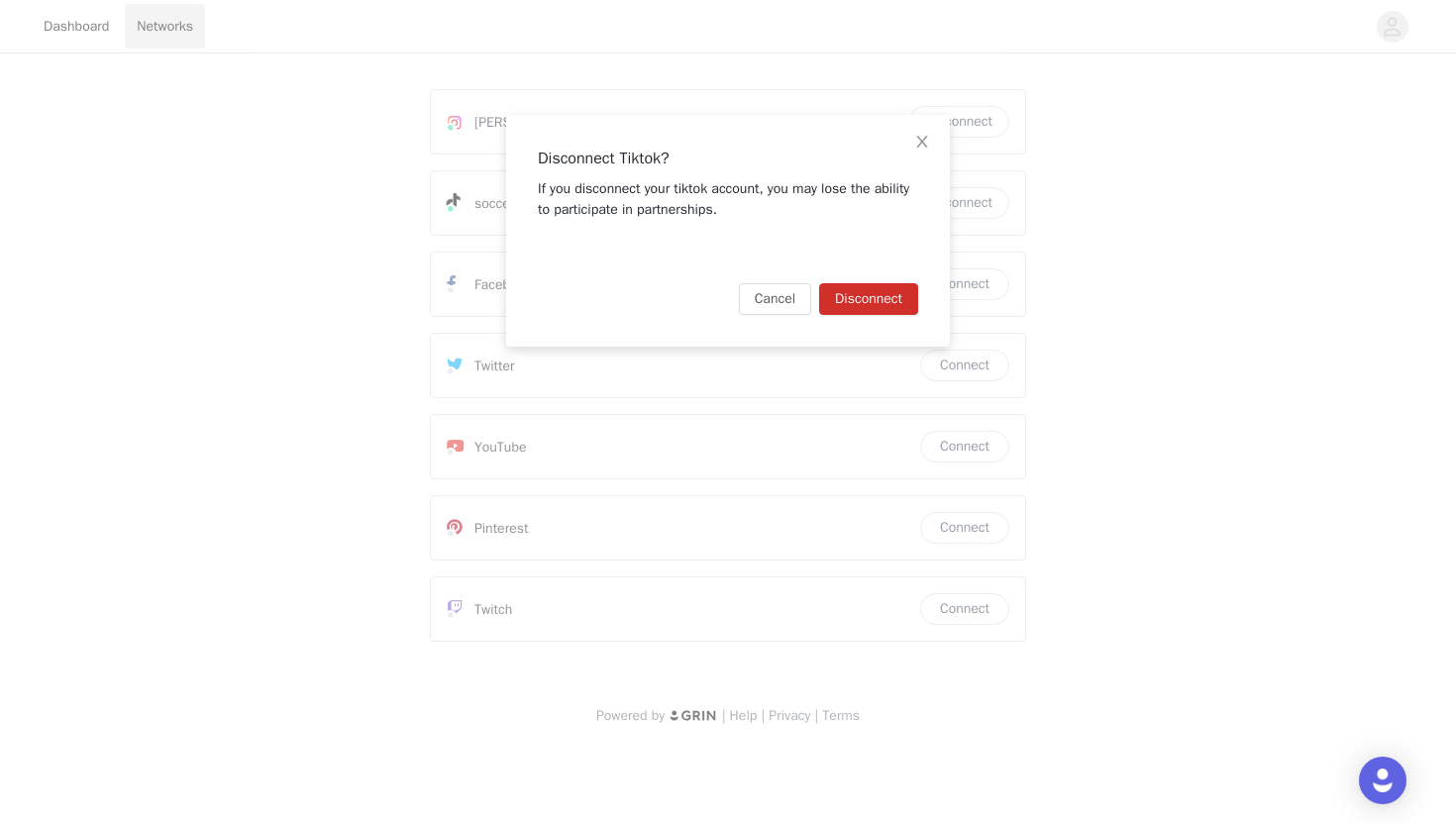 click on "Disconnect" at bounding box center (869, 299) 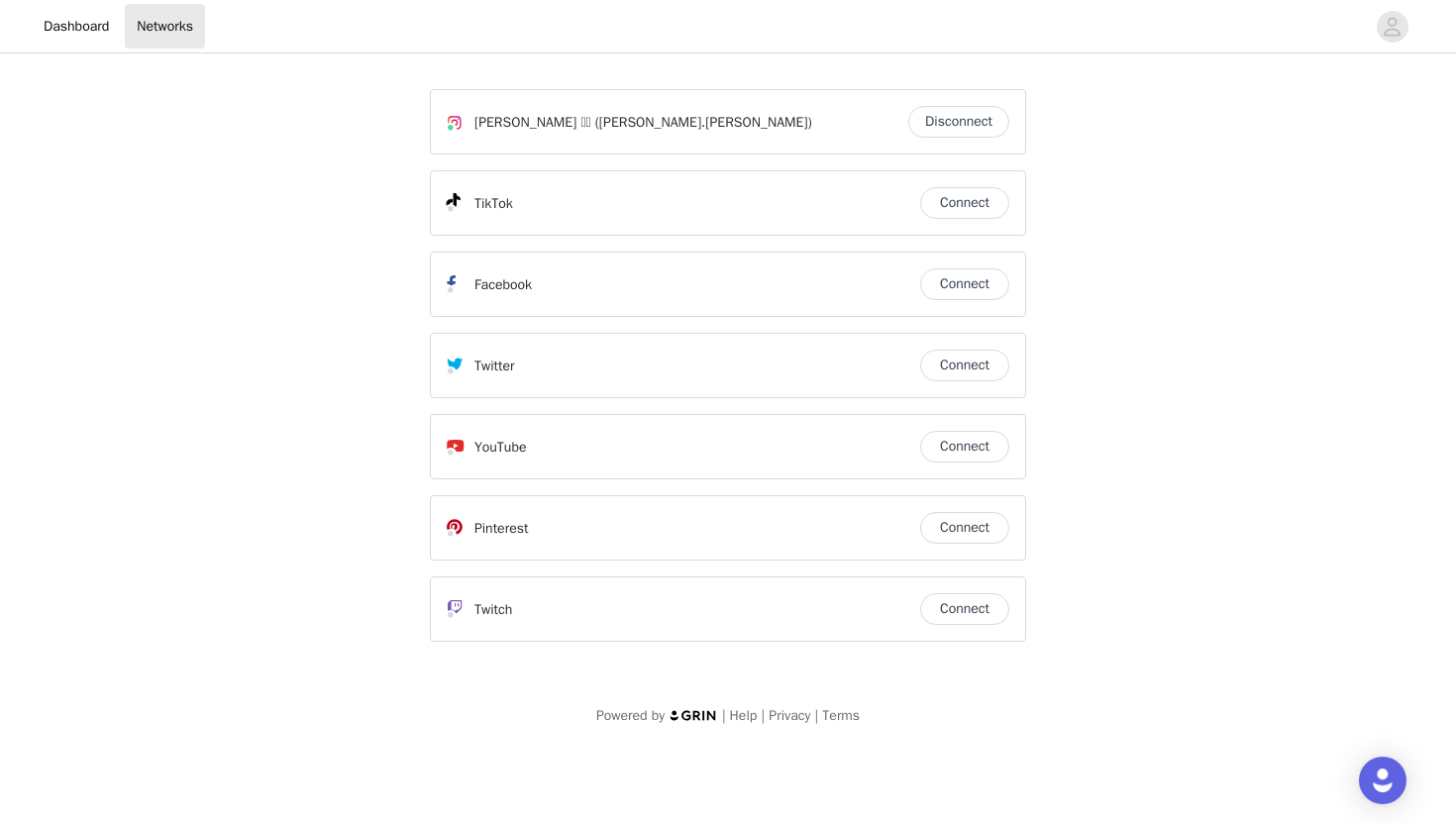 click on "Connect" at bounding box center (965, 203) 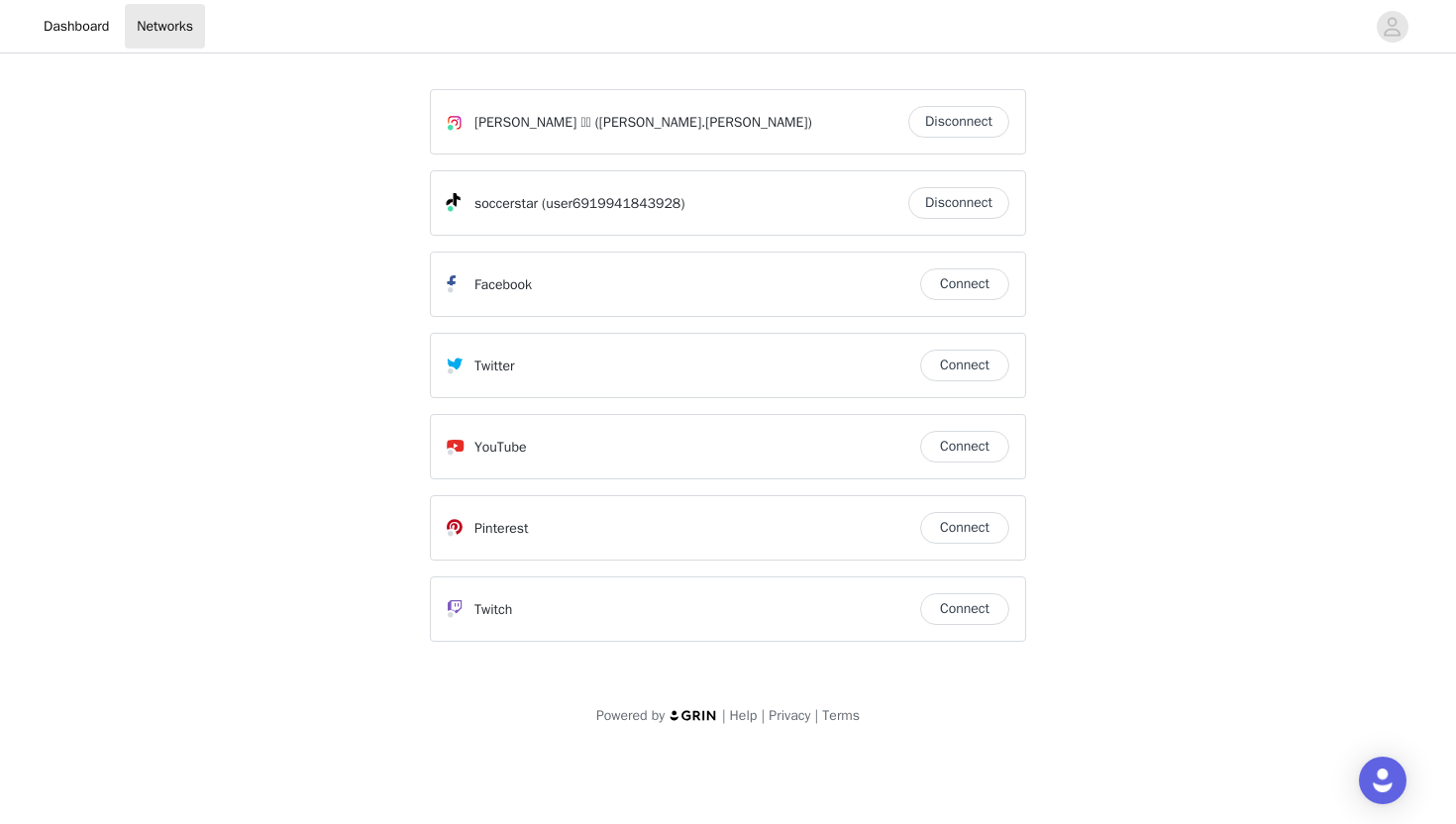 click on "Disconnect" at bounding box center (959, 203) 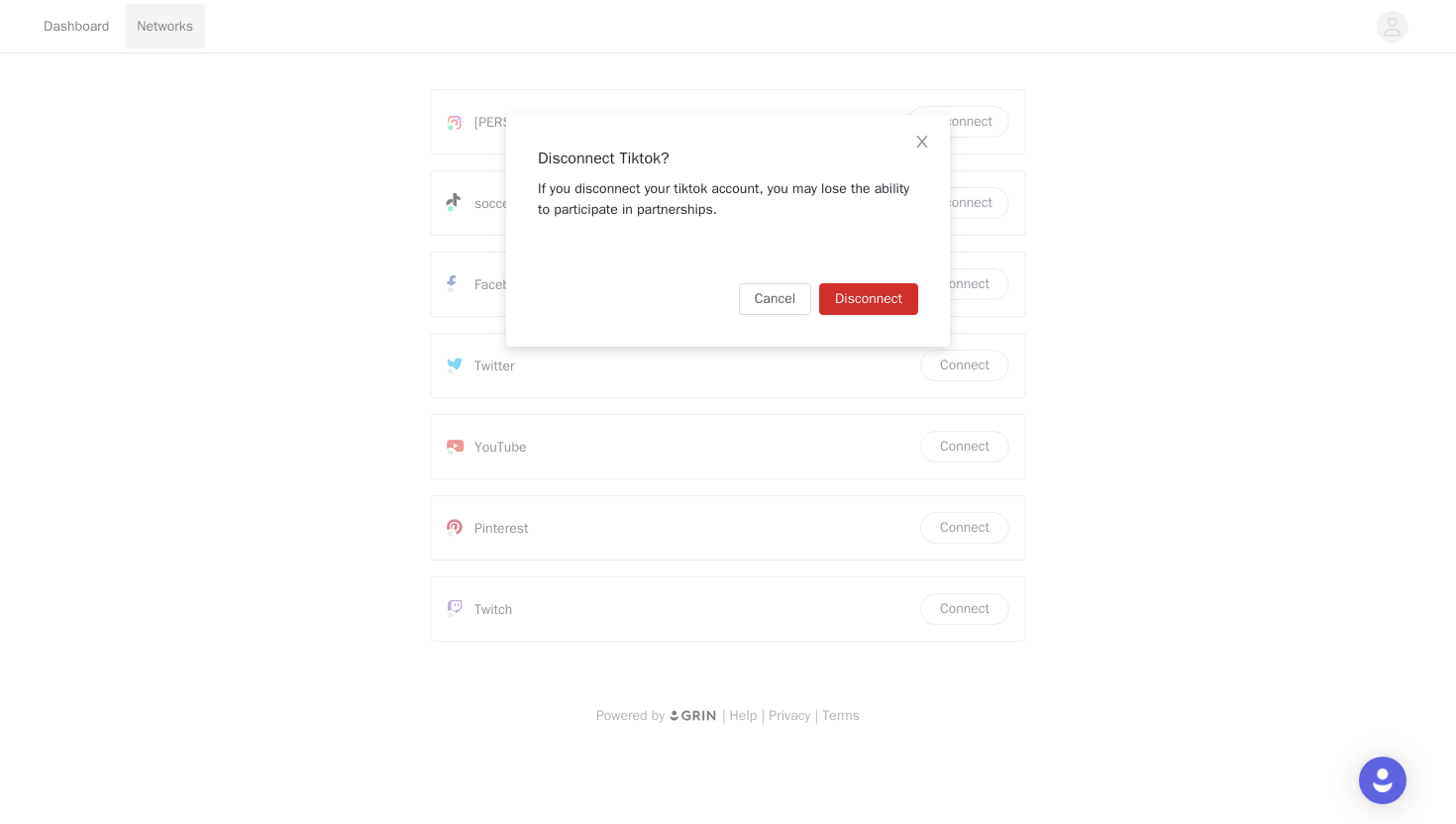 click on "Disconnect" at bounding box center (869, 299) 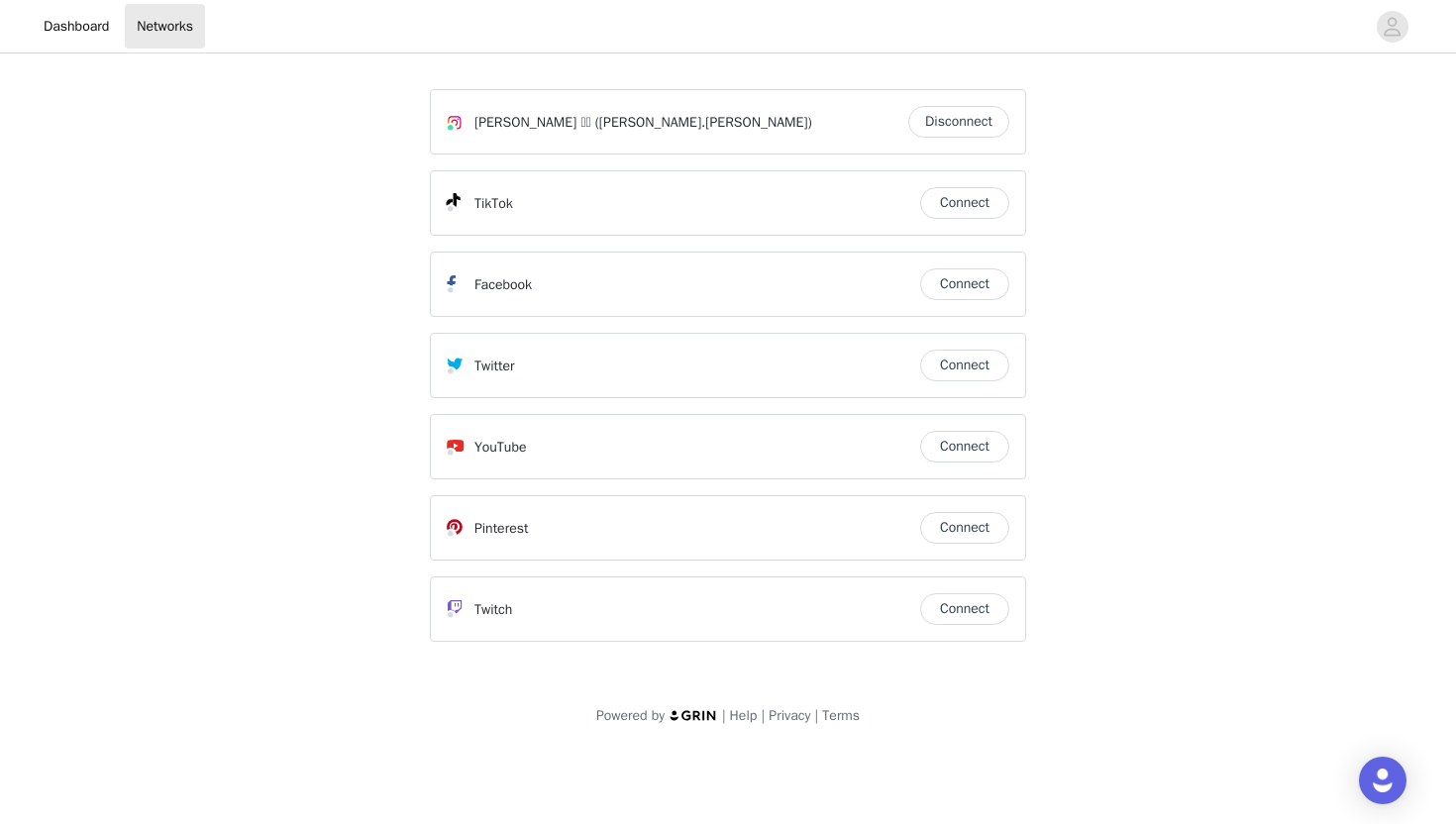 drag, startPoint x: 942, startPoint y: 205, endPoint x: 999, endPoint y: 189, distance: 59.20304 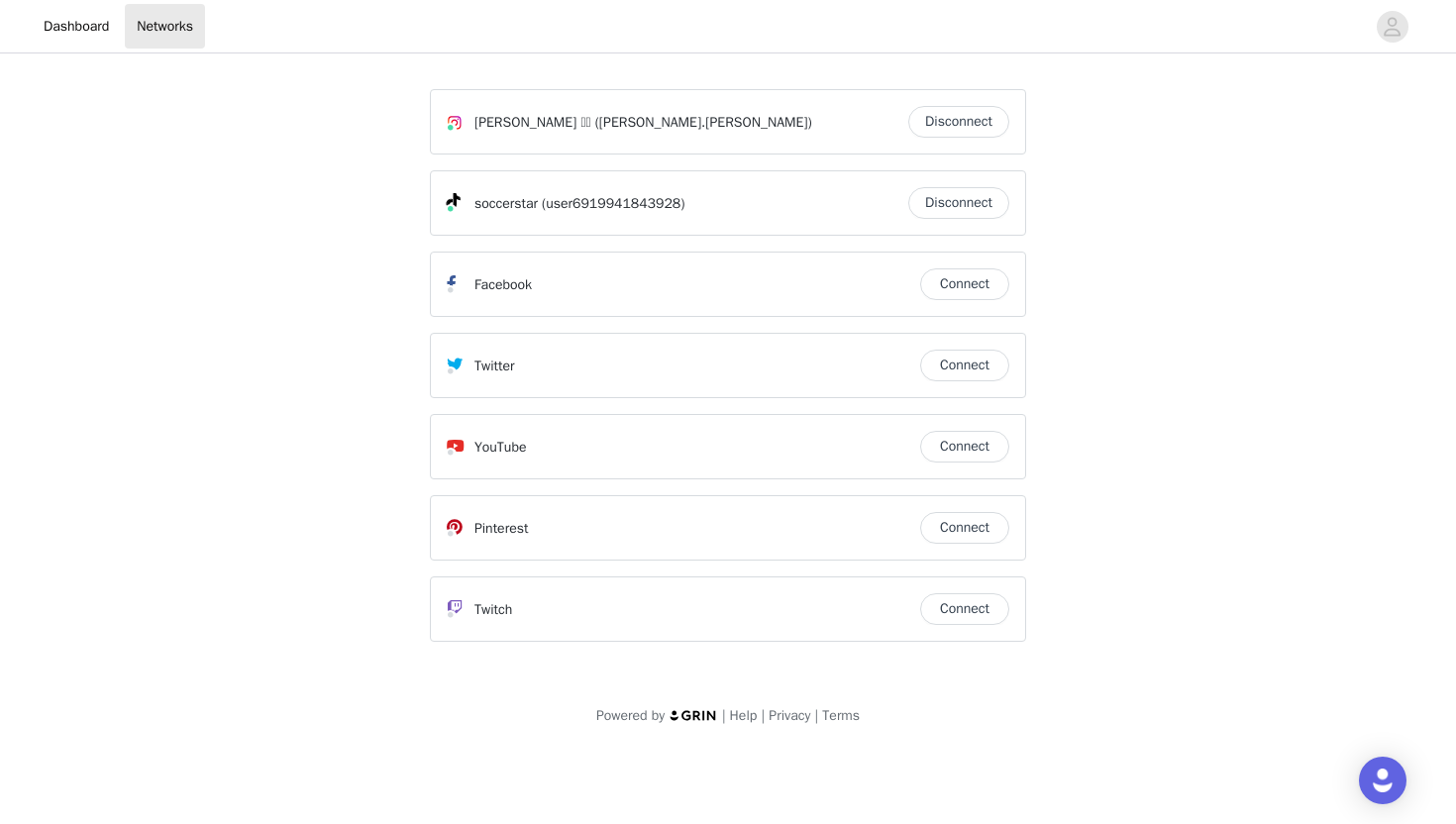 click on "soccerstar
(user6919941843928)
Disconnect" at bounding box center [728, 203] 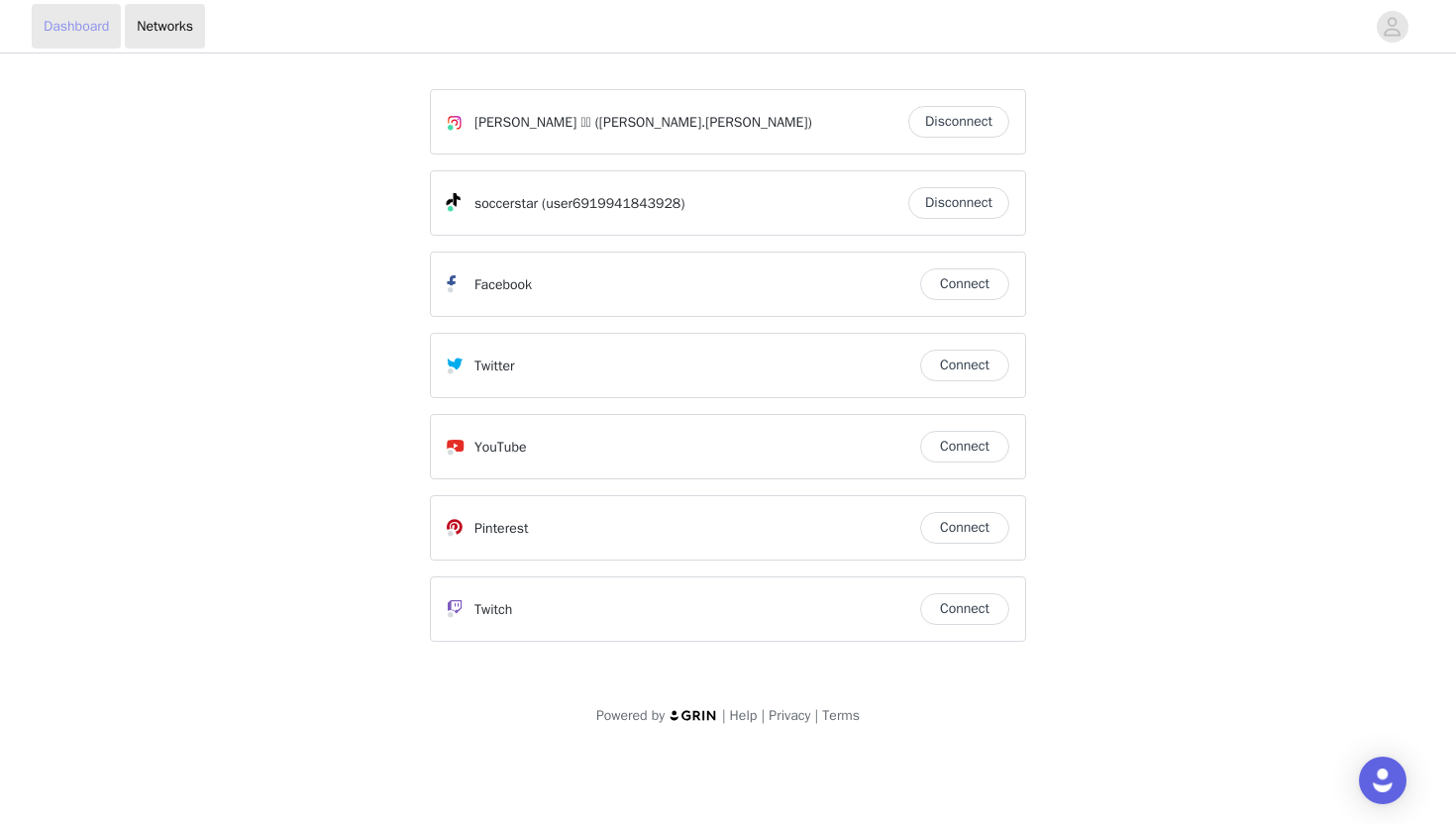 click on "Dashboard" at bounding box center (76, 26) 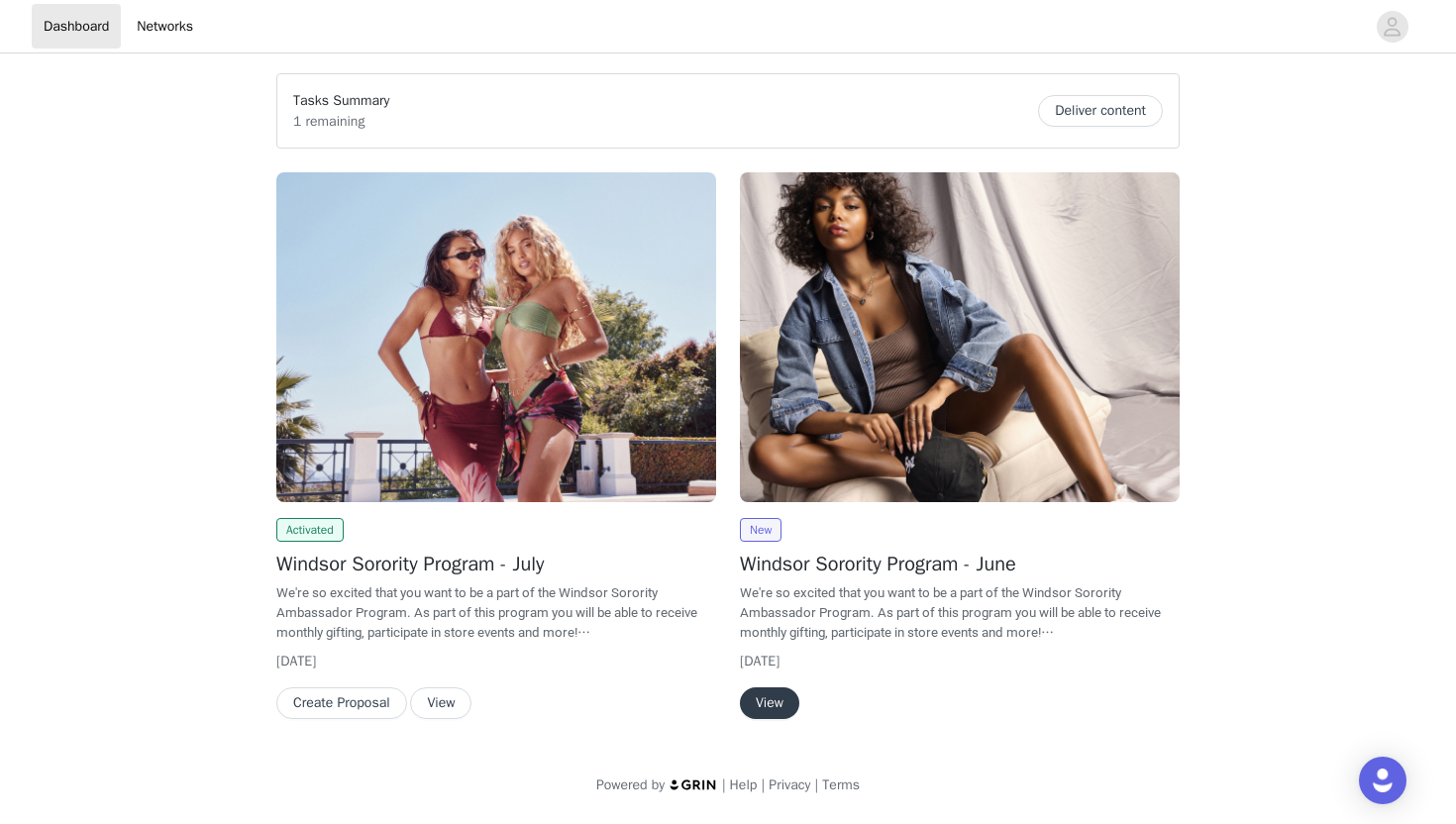 click on "View" at bounding box center (441, 703) 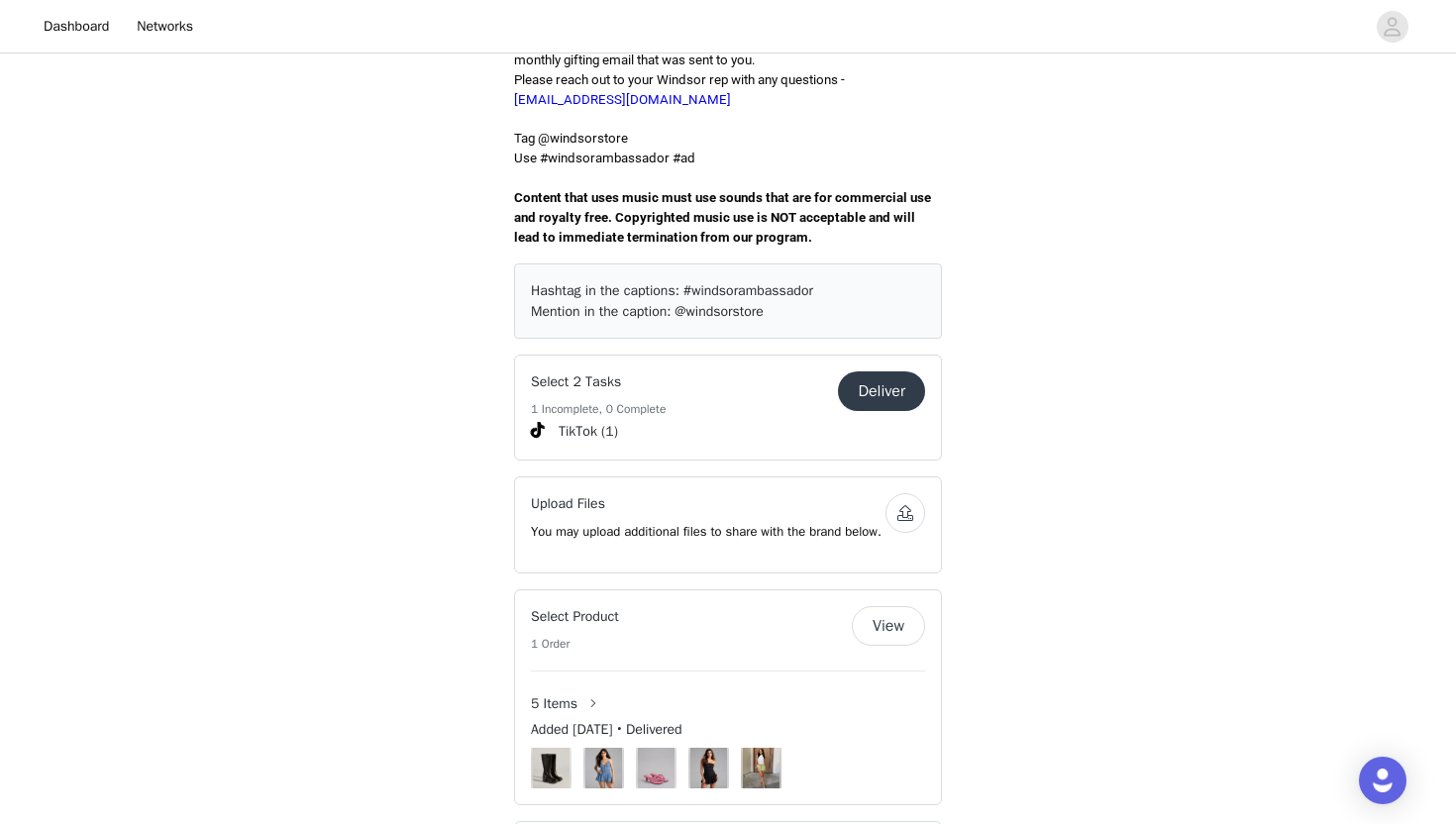 scroll, scrollTop: 642, scrollLeft: 0, axis: vertical 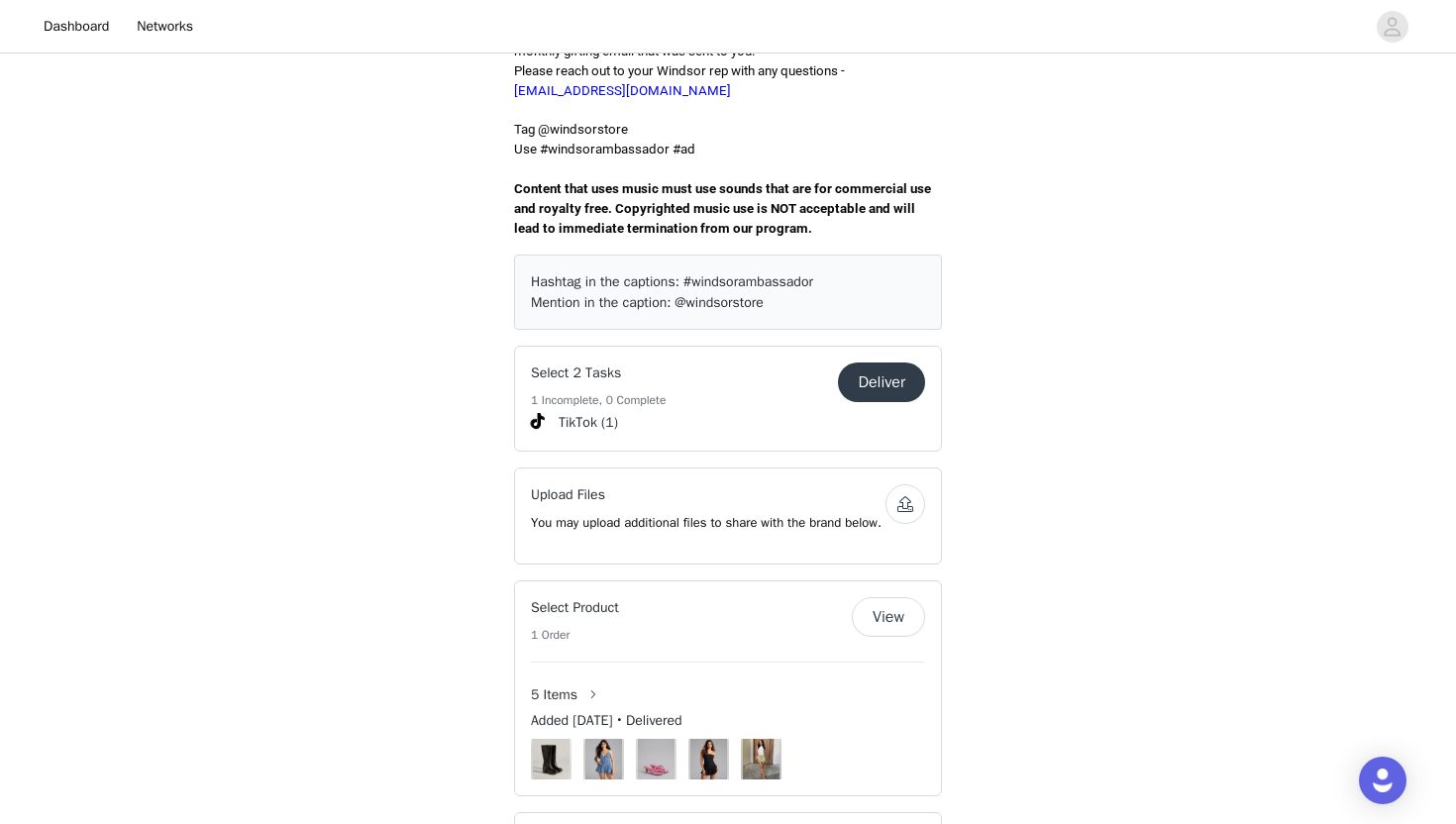 click on "Deliver" at bounding box center (882, 382) 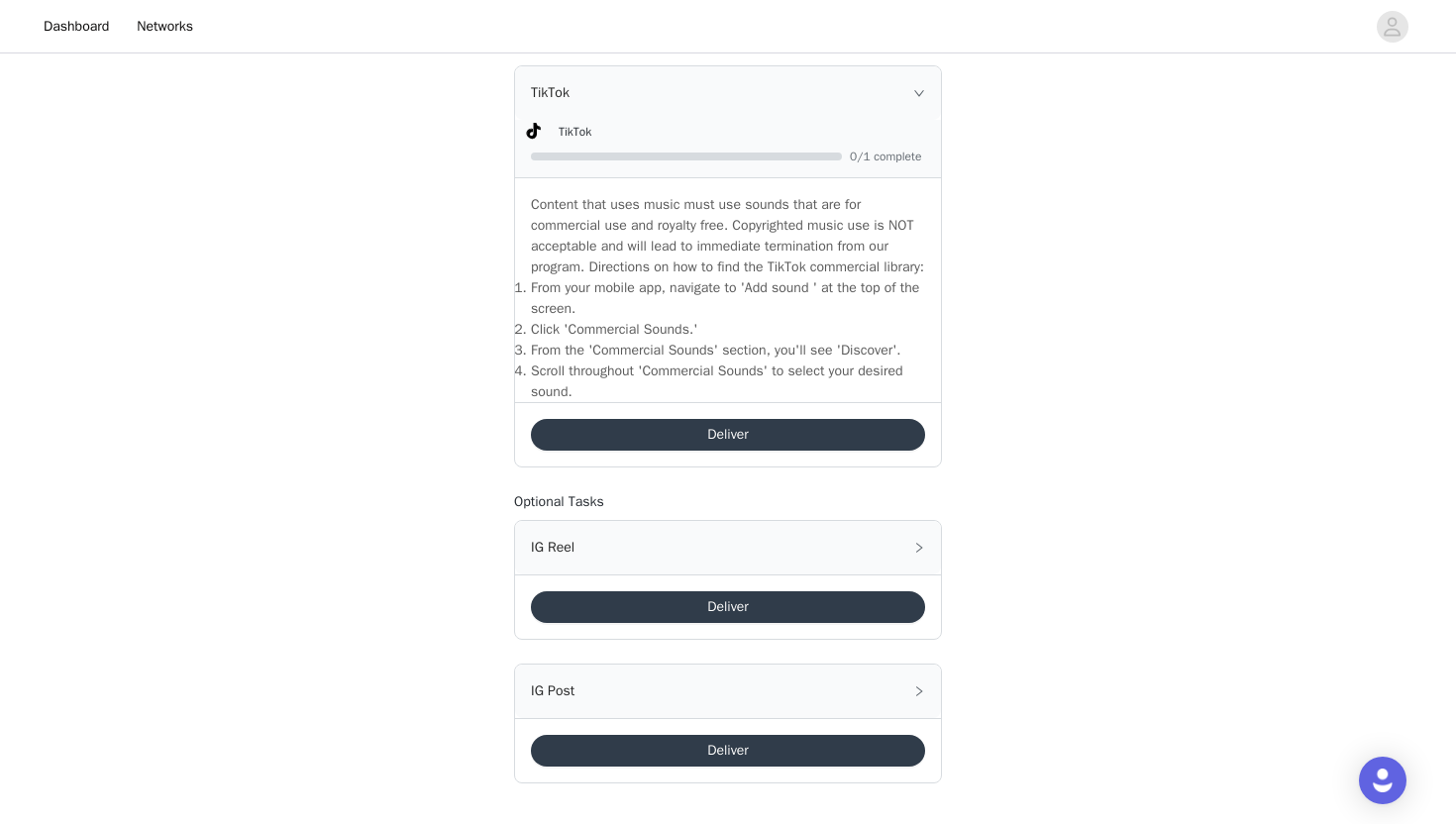 scroll, scrollTop: 465, scrollLeft: 0, axis: vertical 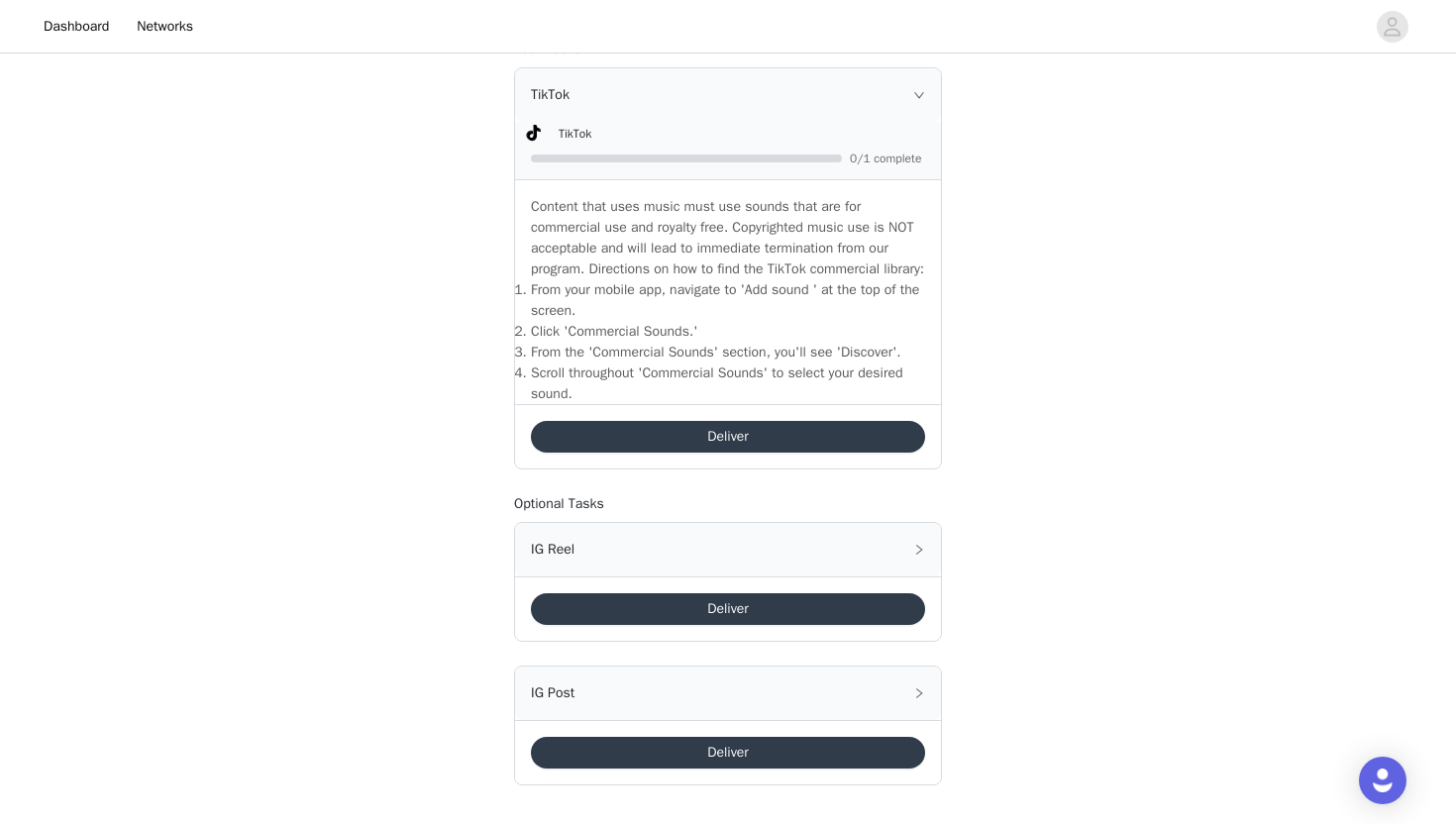 click on "Deliver" at bounding box center (728, 437) 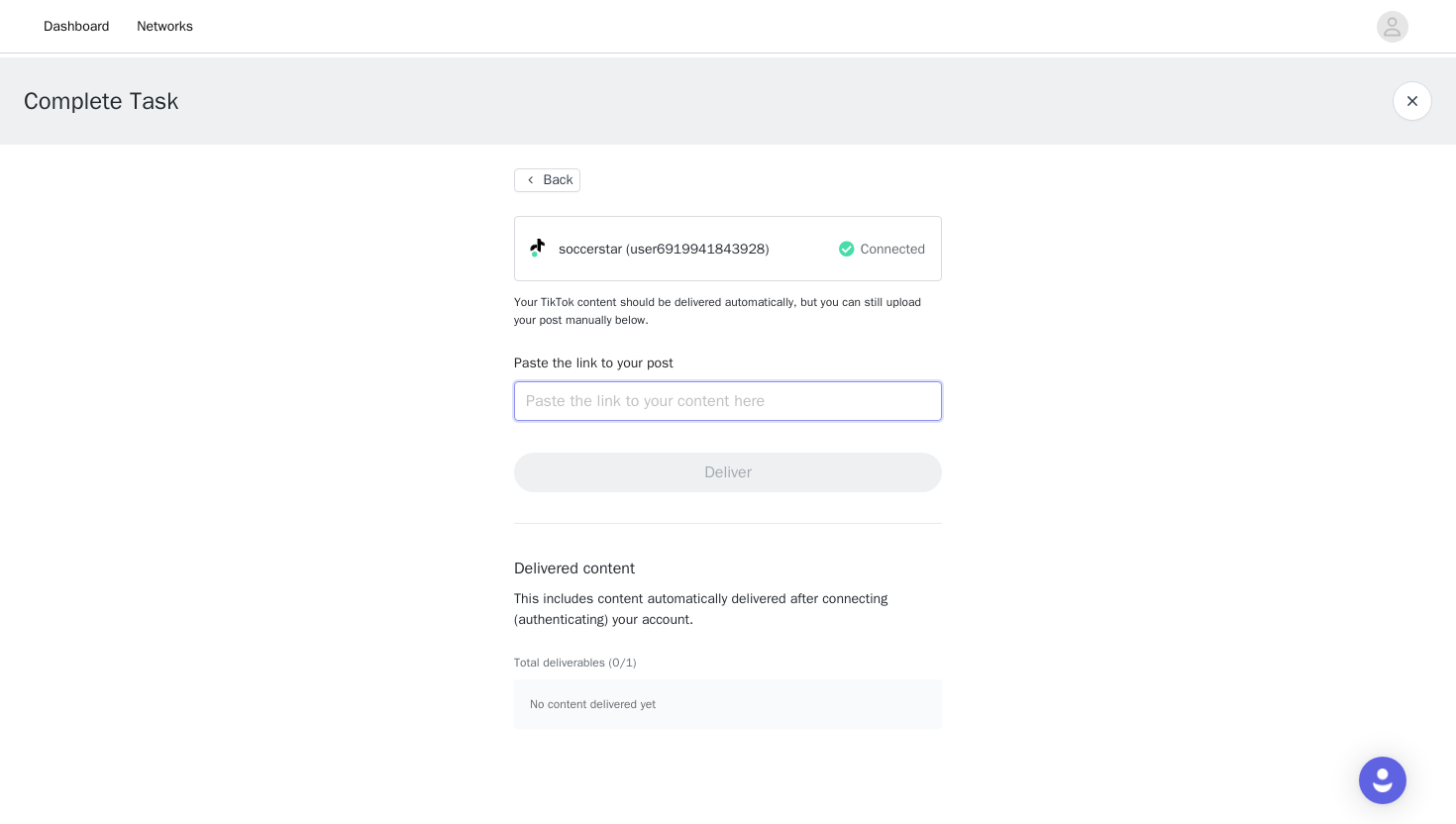 click at bounding box center [728, 401] 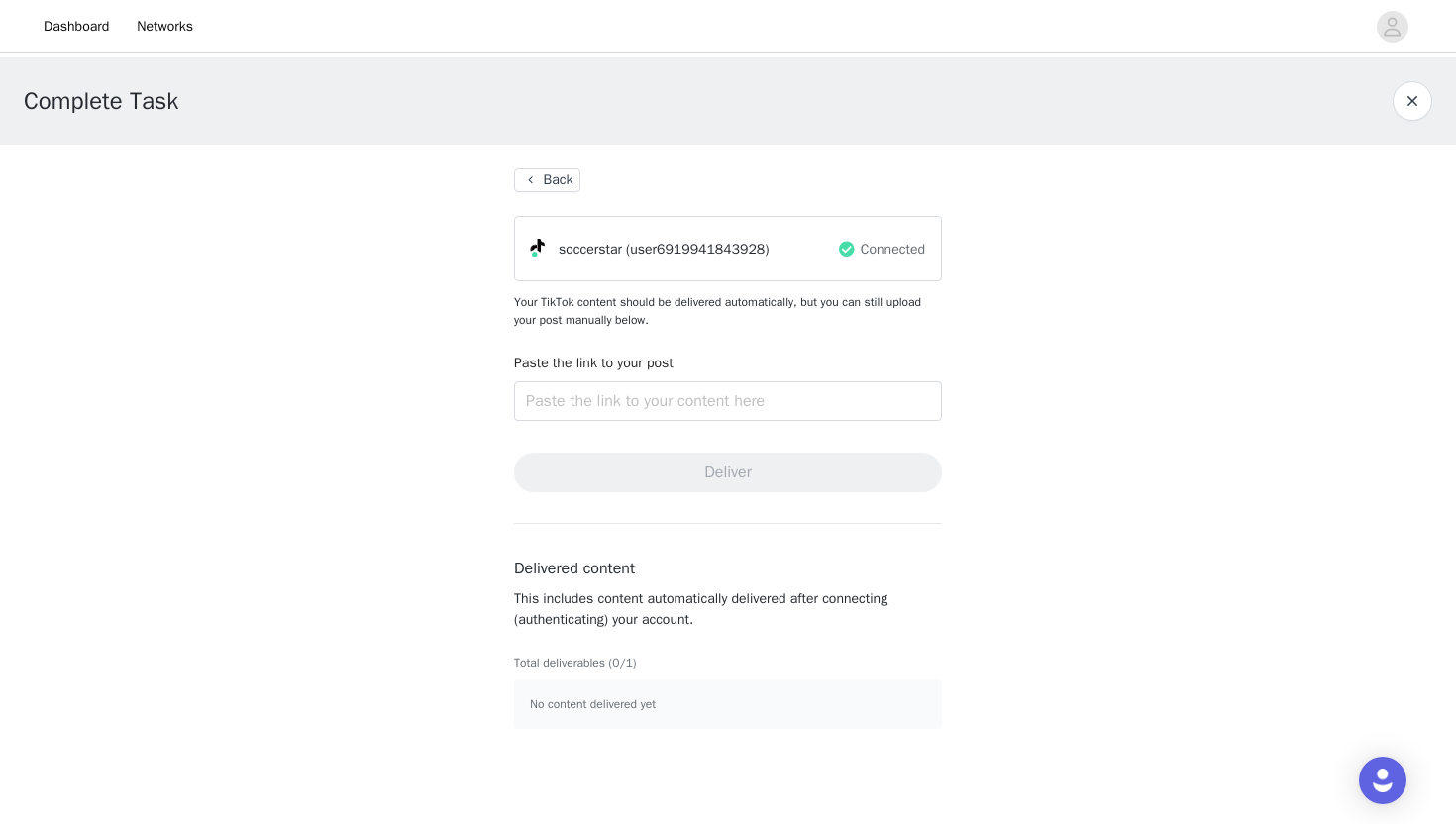 click on "Back" at bounding box center (547, 180) 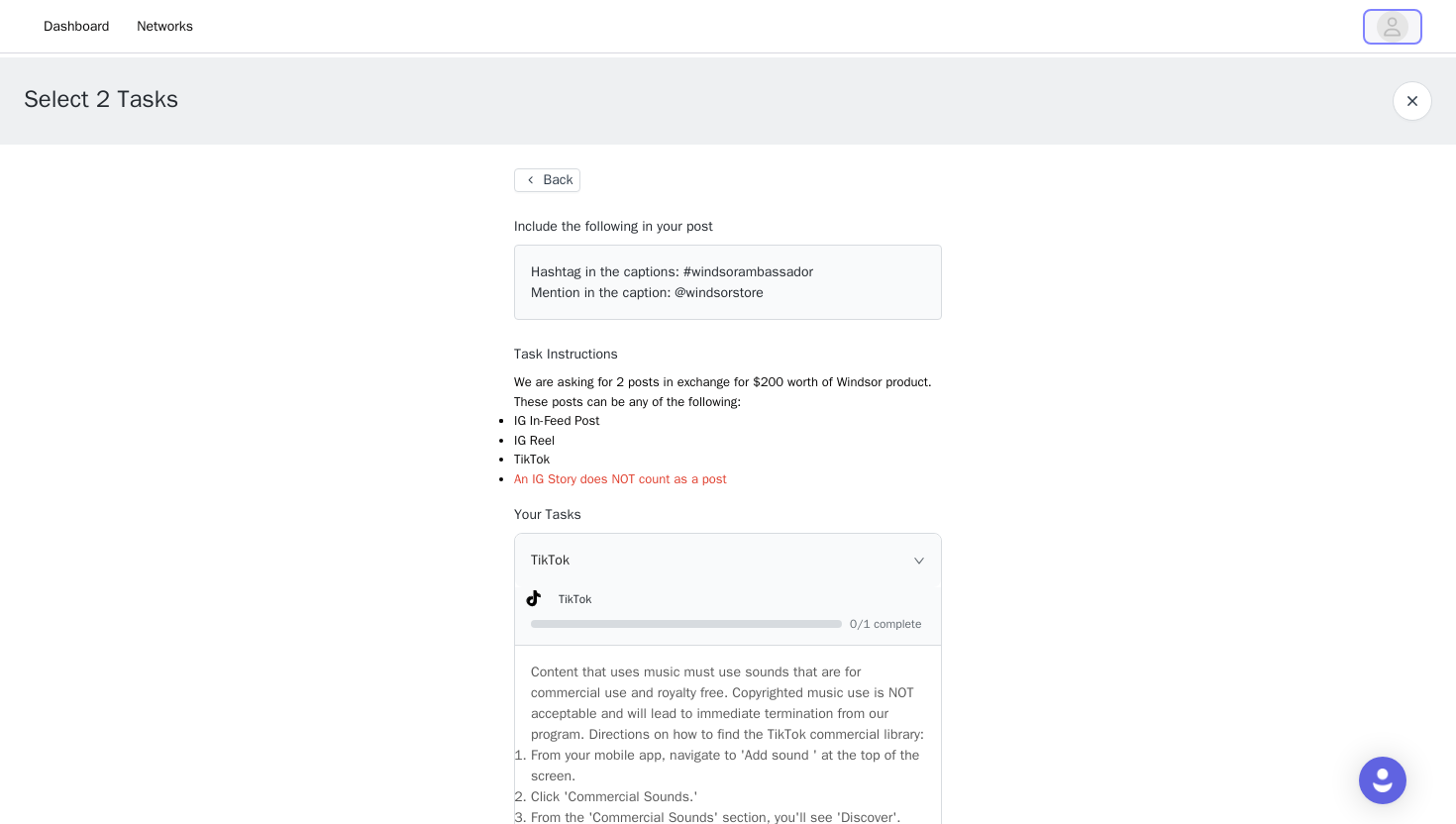 click 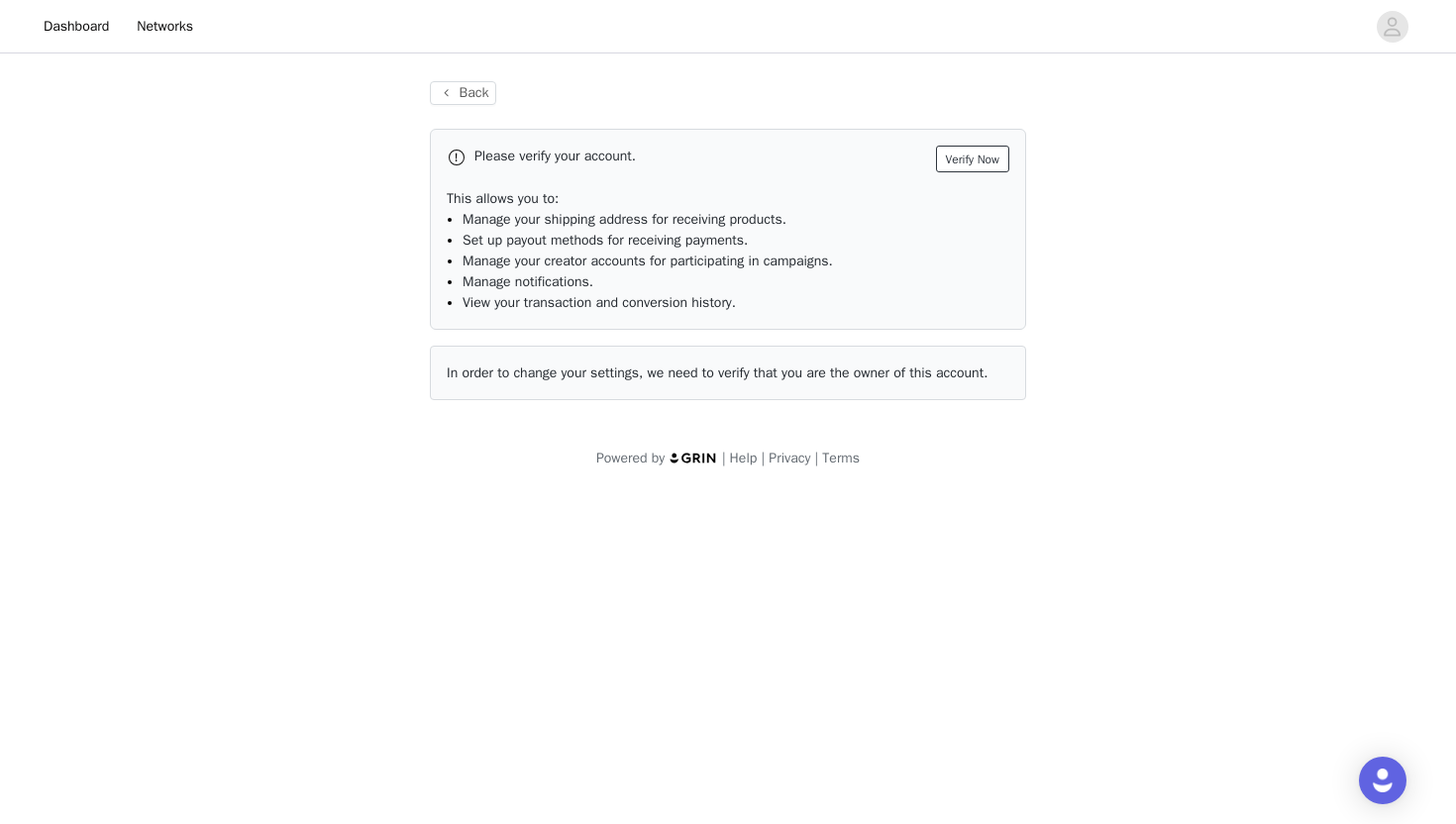 click on "Verify Now" at bounding box center (973, 158) 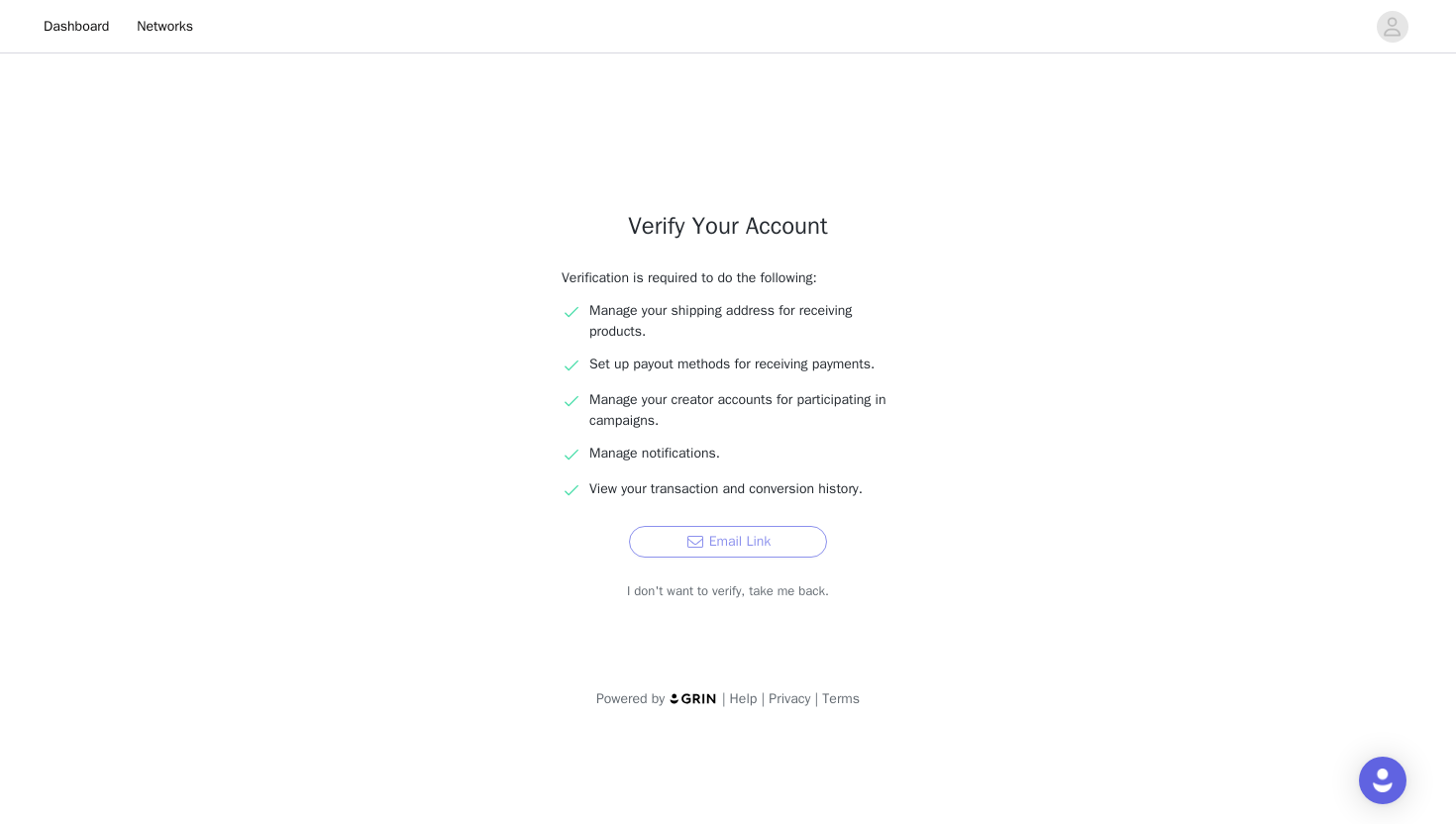 click on "Email Link" at bounding box center (728, 542) 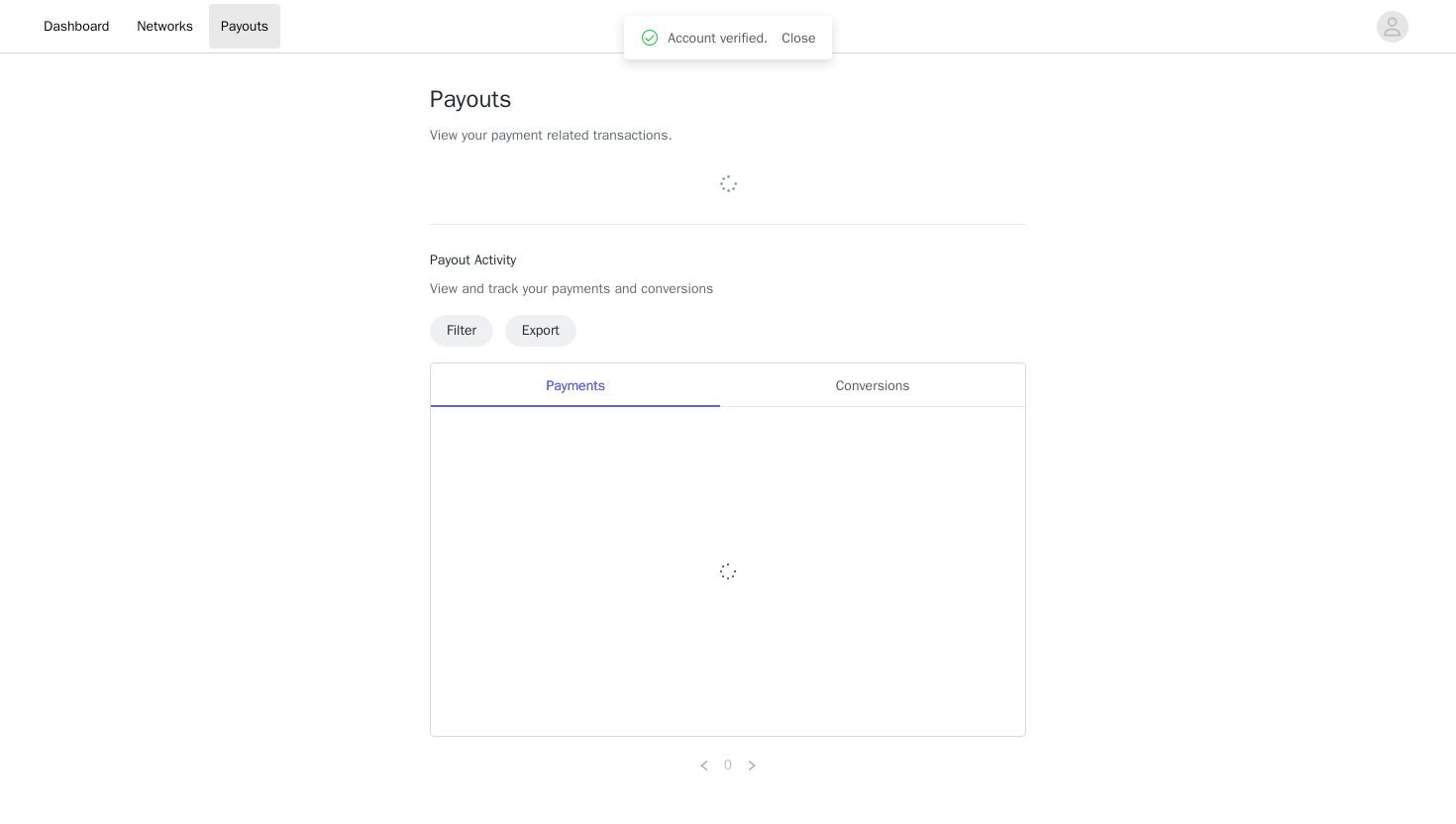 scroll, scrollTop: 0, scrollLeft: 0, axis: both 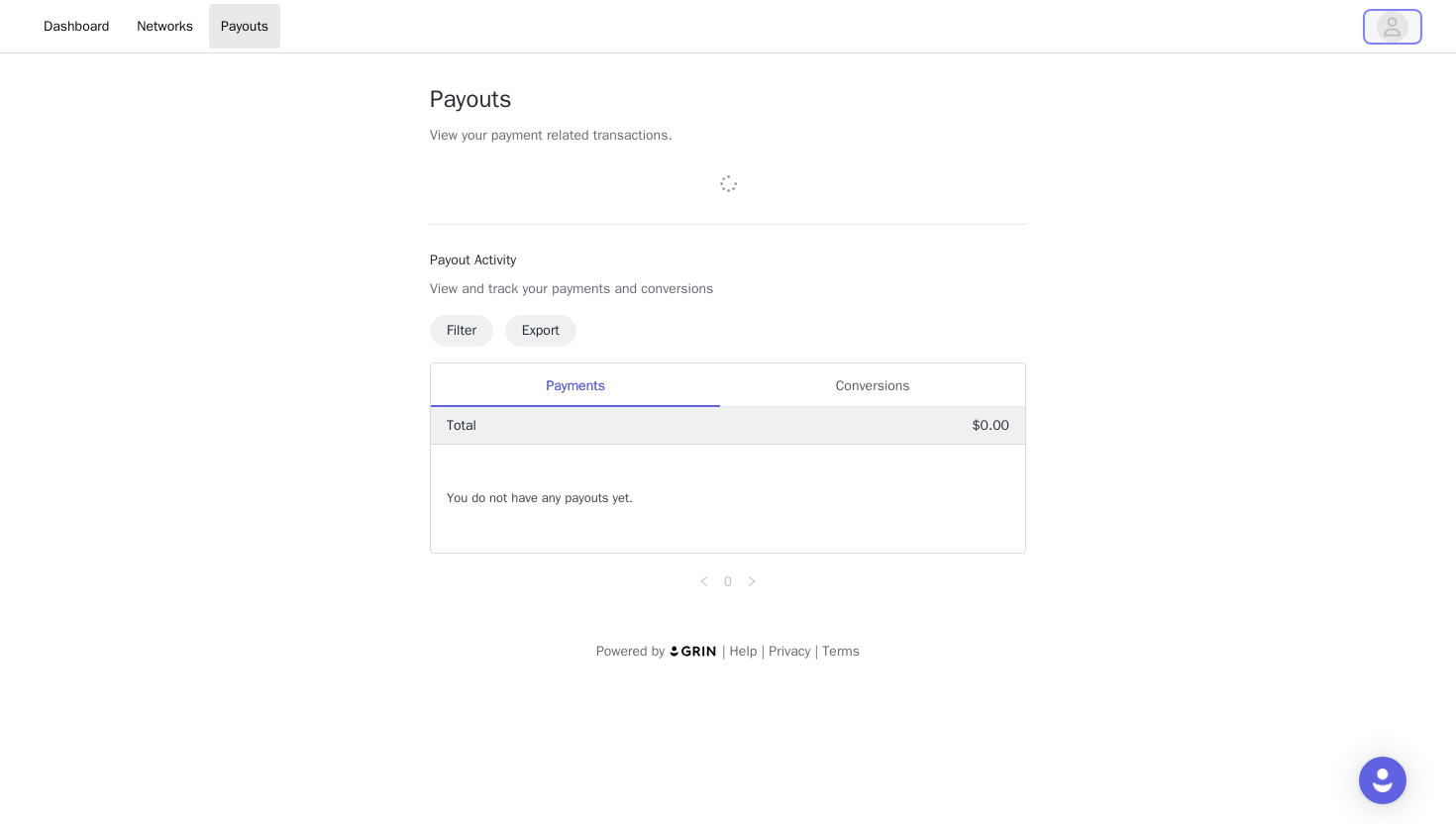 click 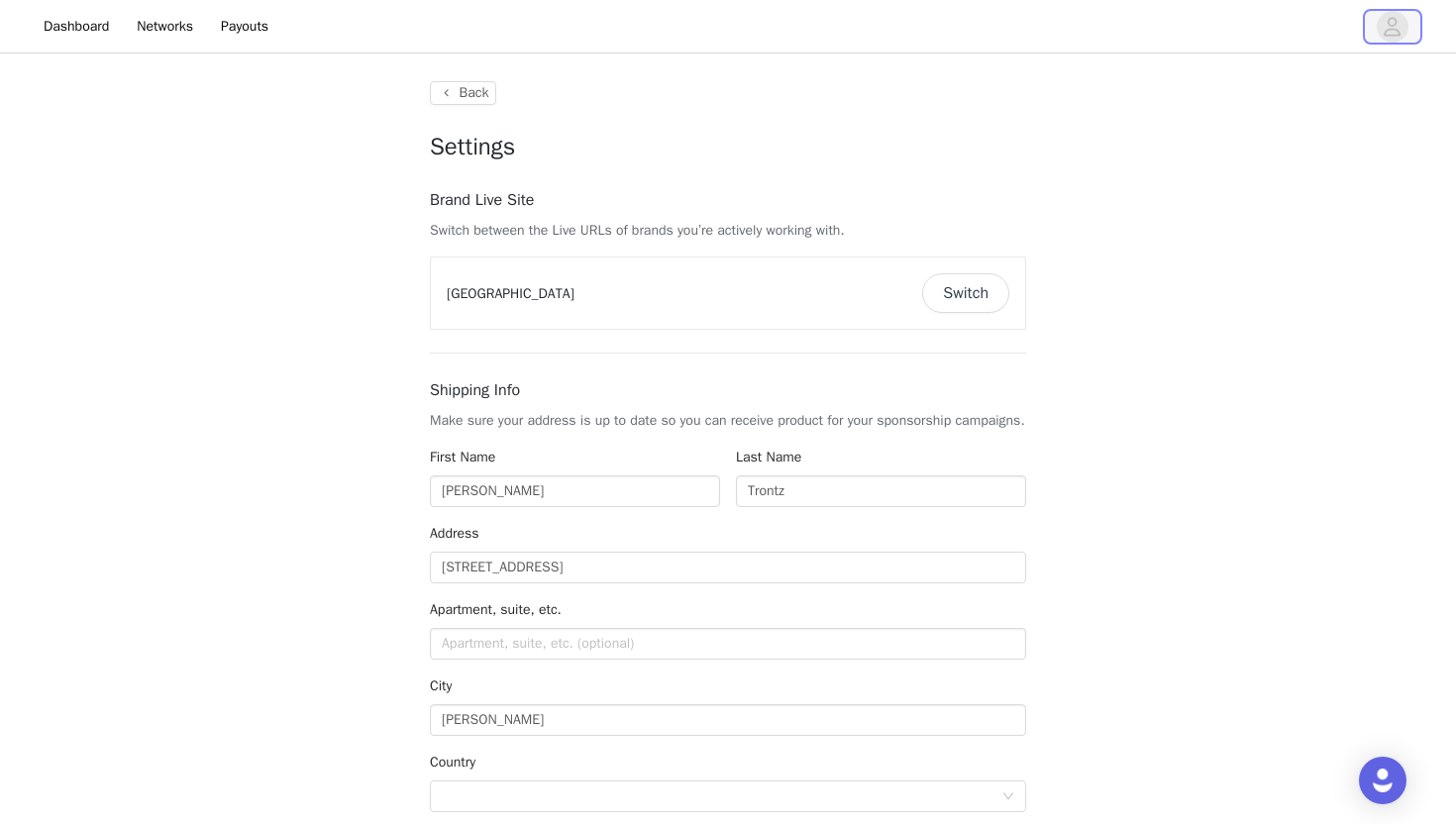 type on "+1 ([GEOGRAPHIC_DATA])" 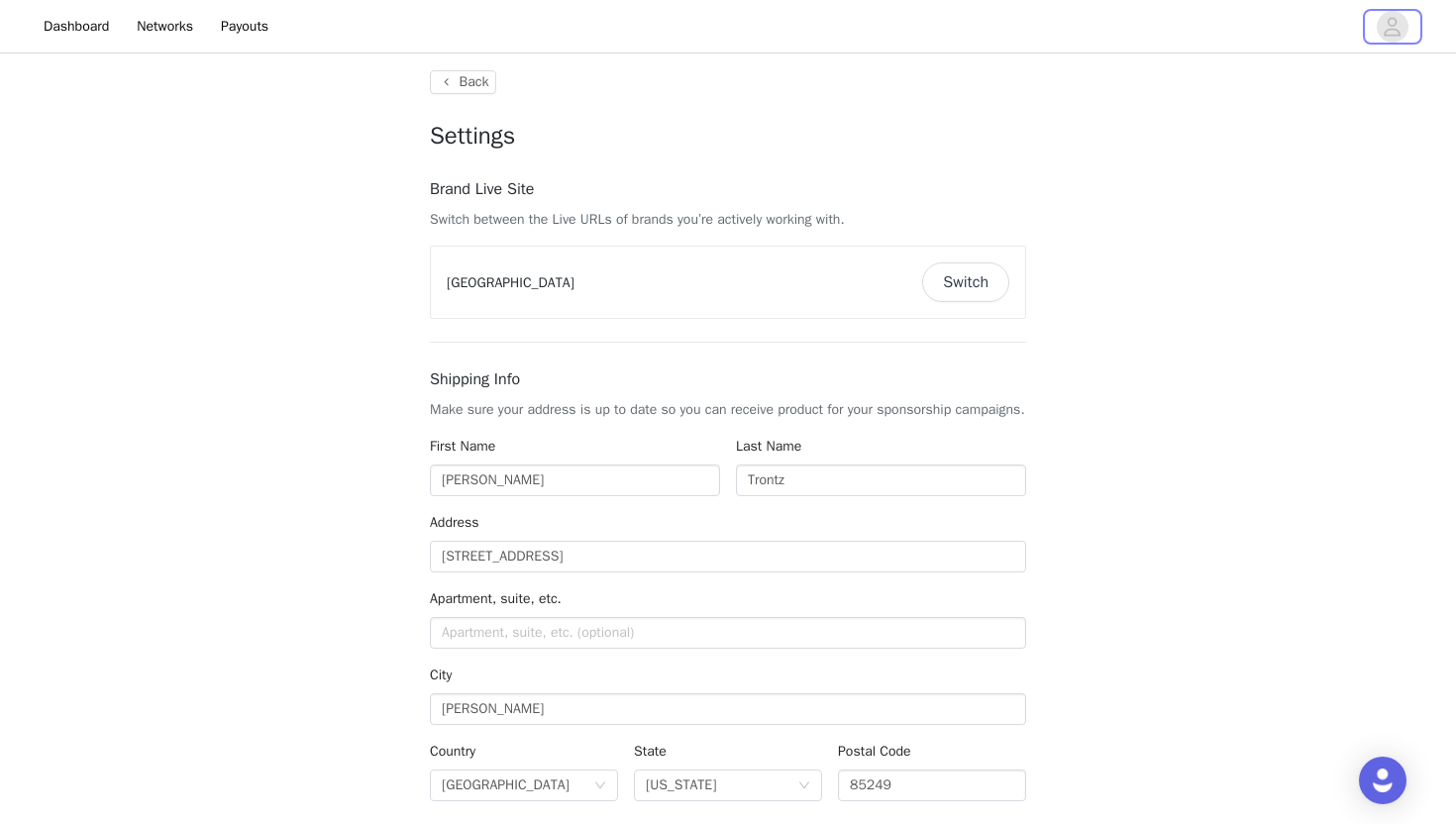 scroll, scrollTop: 0, scrollLeft: 0, axis: both 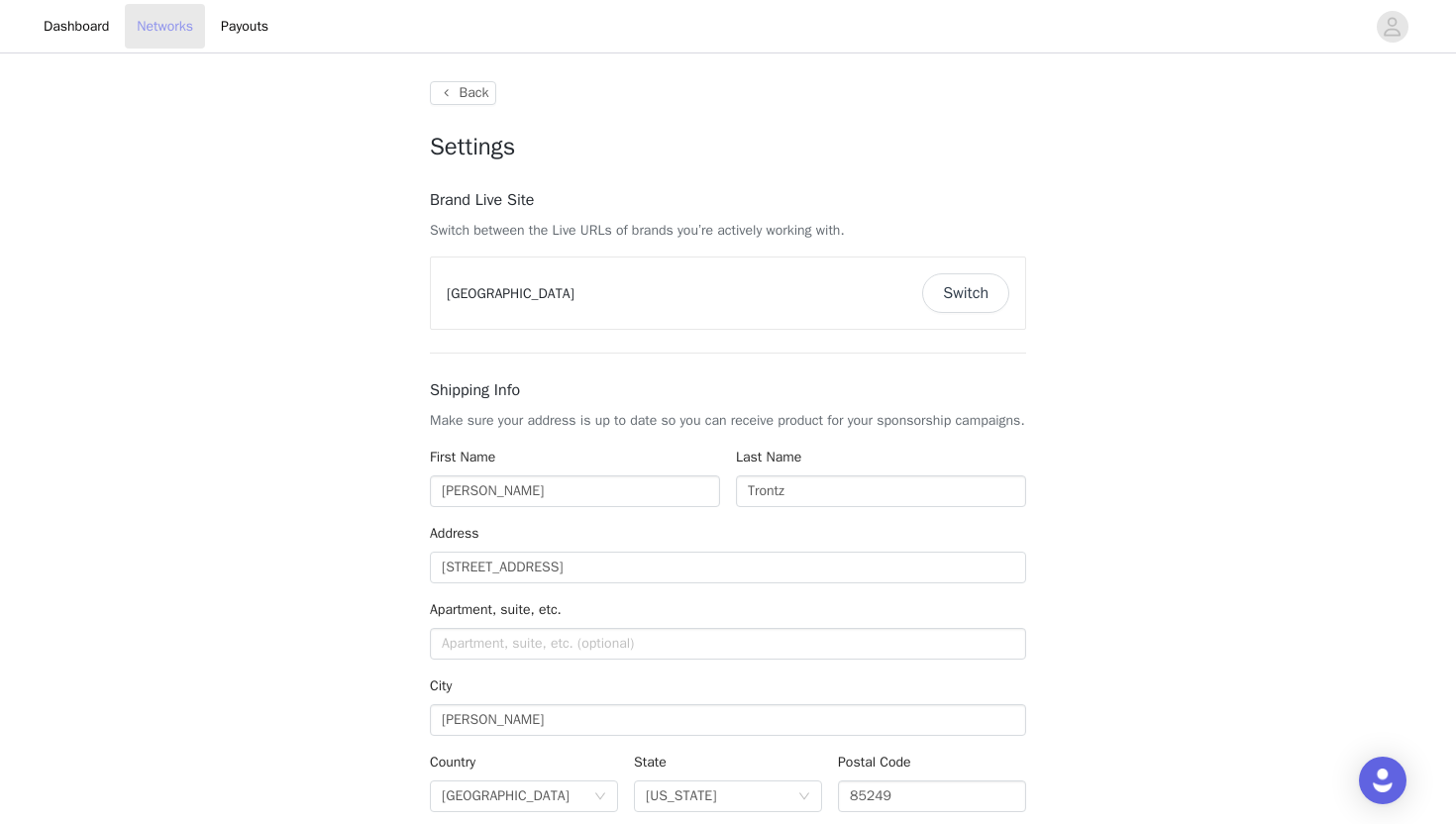 click on "Networks" at bounding box center [164, 26] 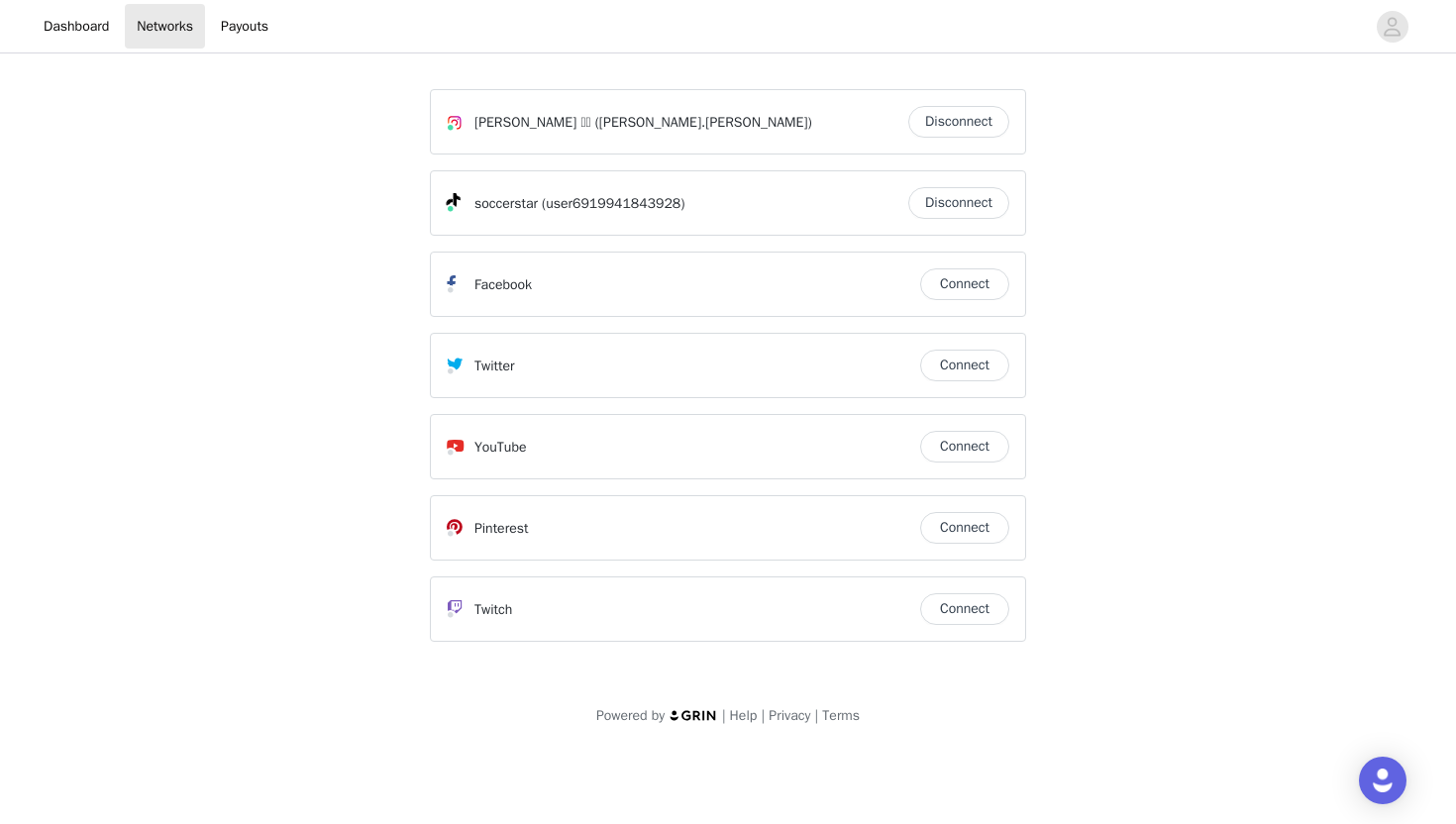 click on "Disconnect" at bounding box center (959, 203) 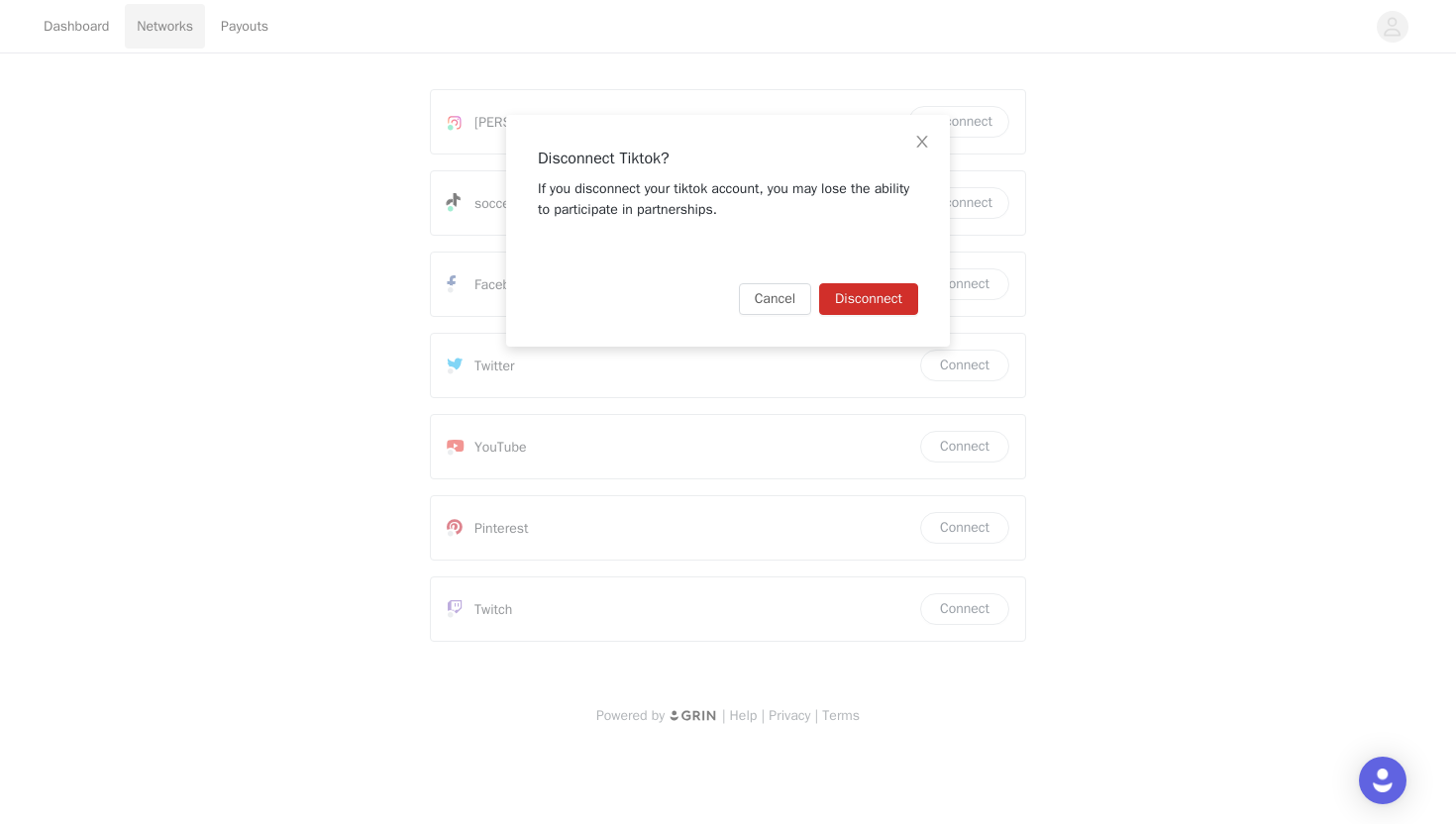 click on "Disconnect" at bounding box center (869, 299) 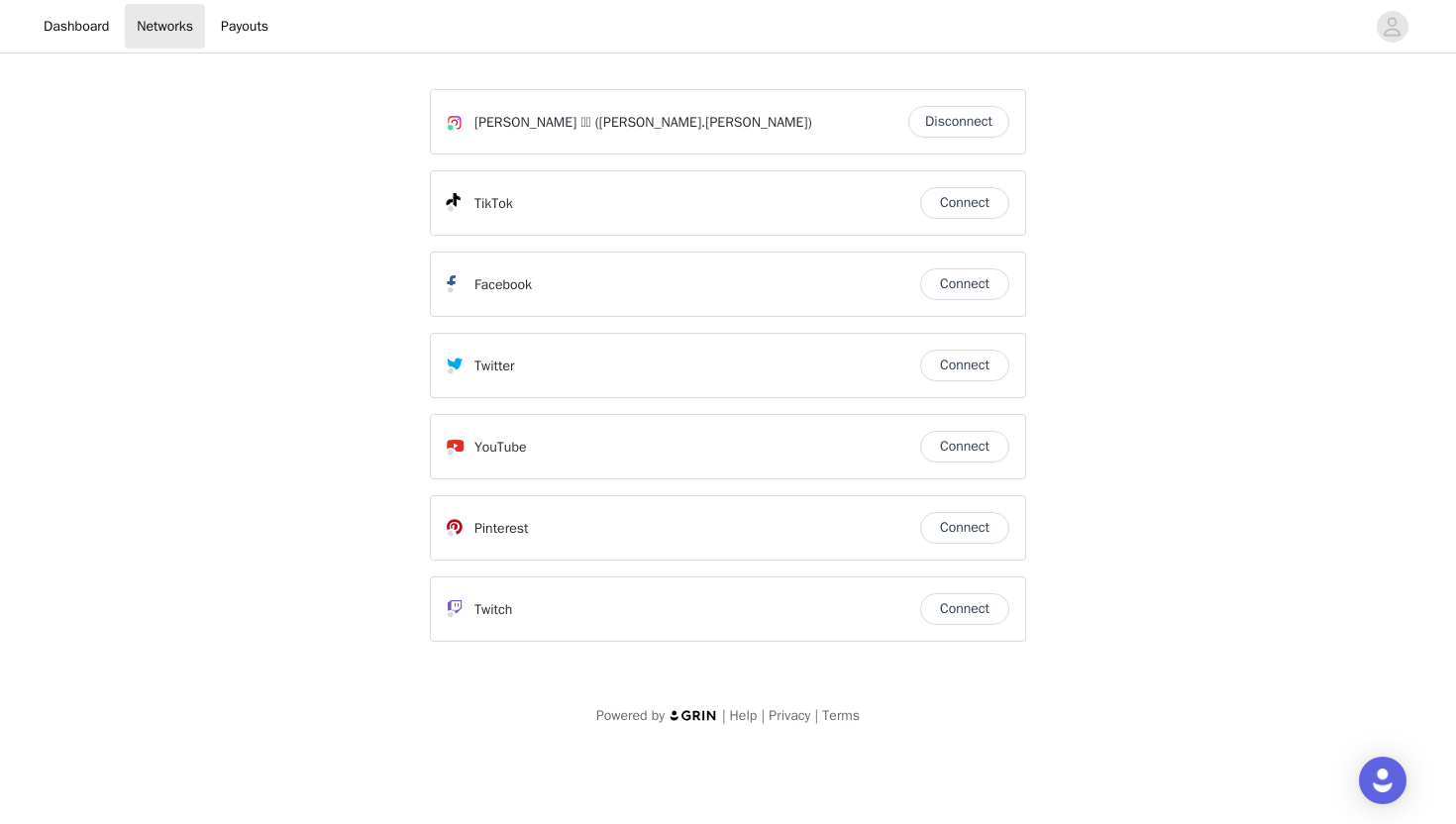 click on "Connect" at bounding box center (965, 203) 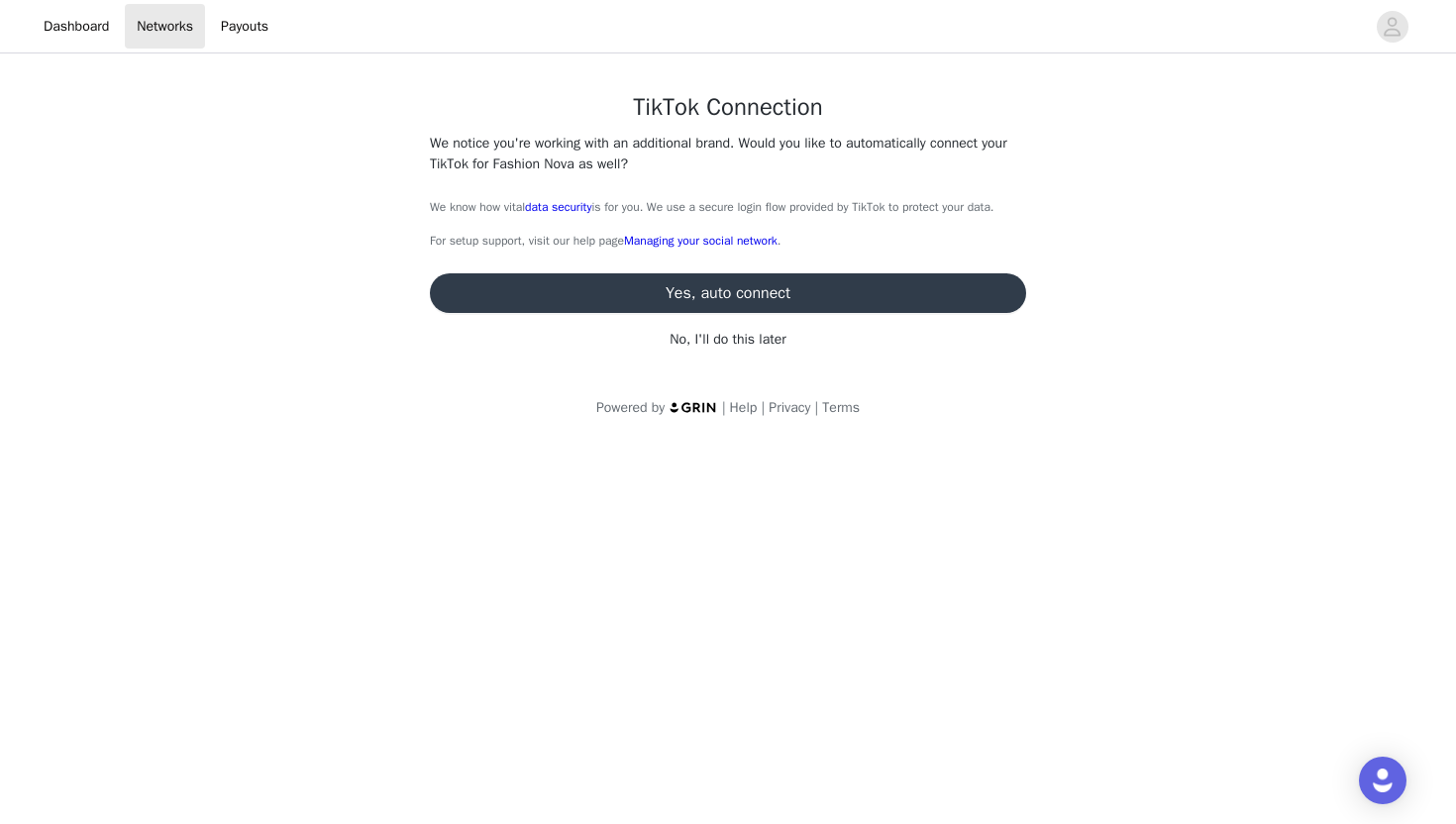 click on "No, I'll do this later" at bounding box center [728, 339] 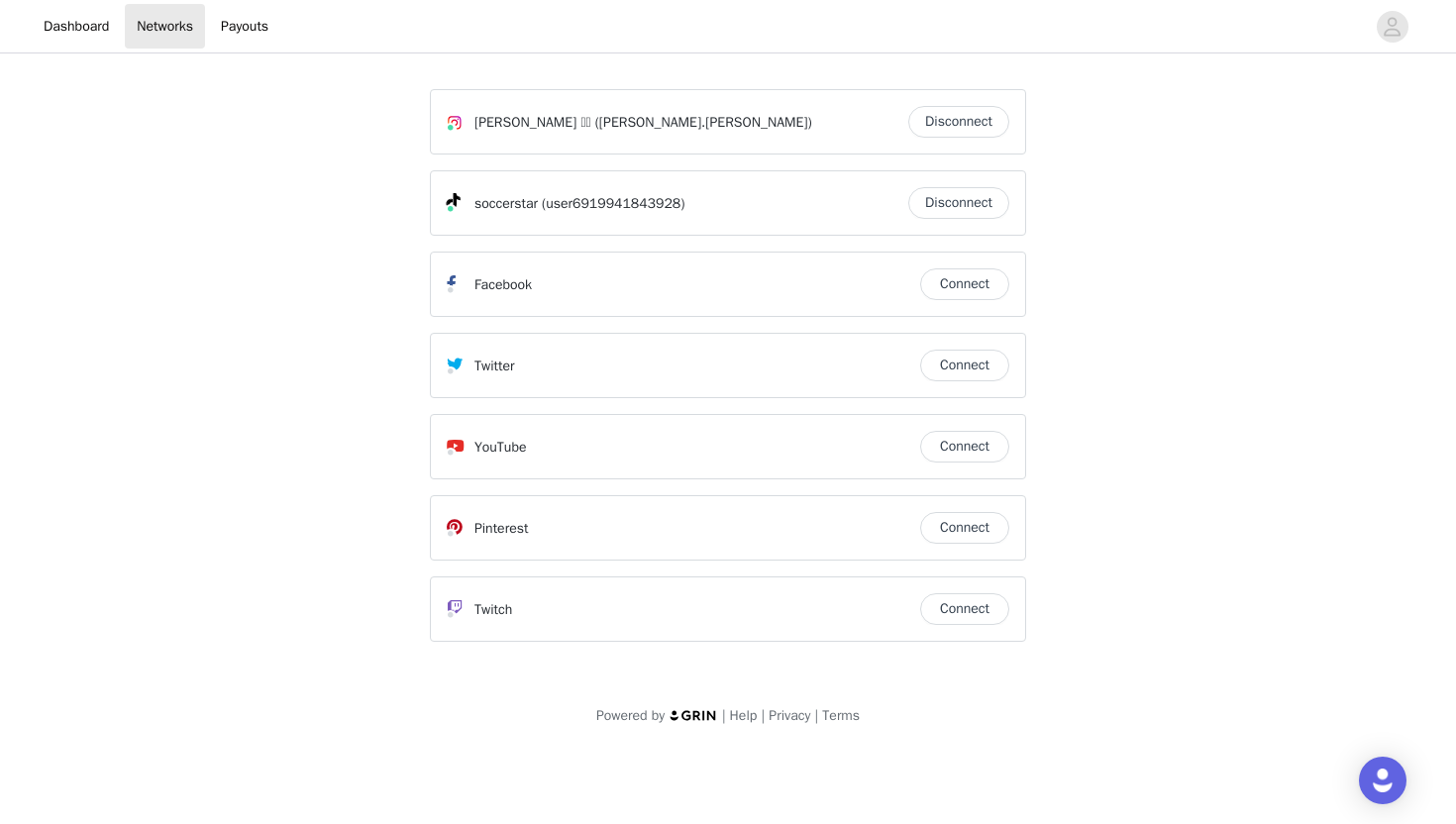 click on "Disconnect" at bounding box center [959, 203] 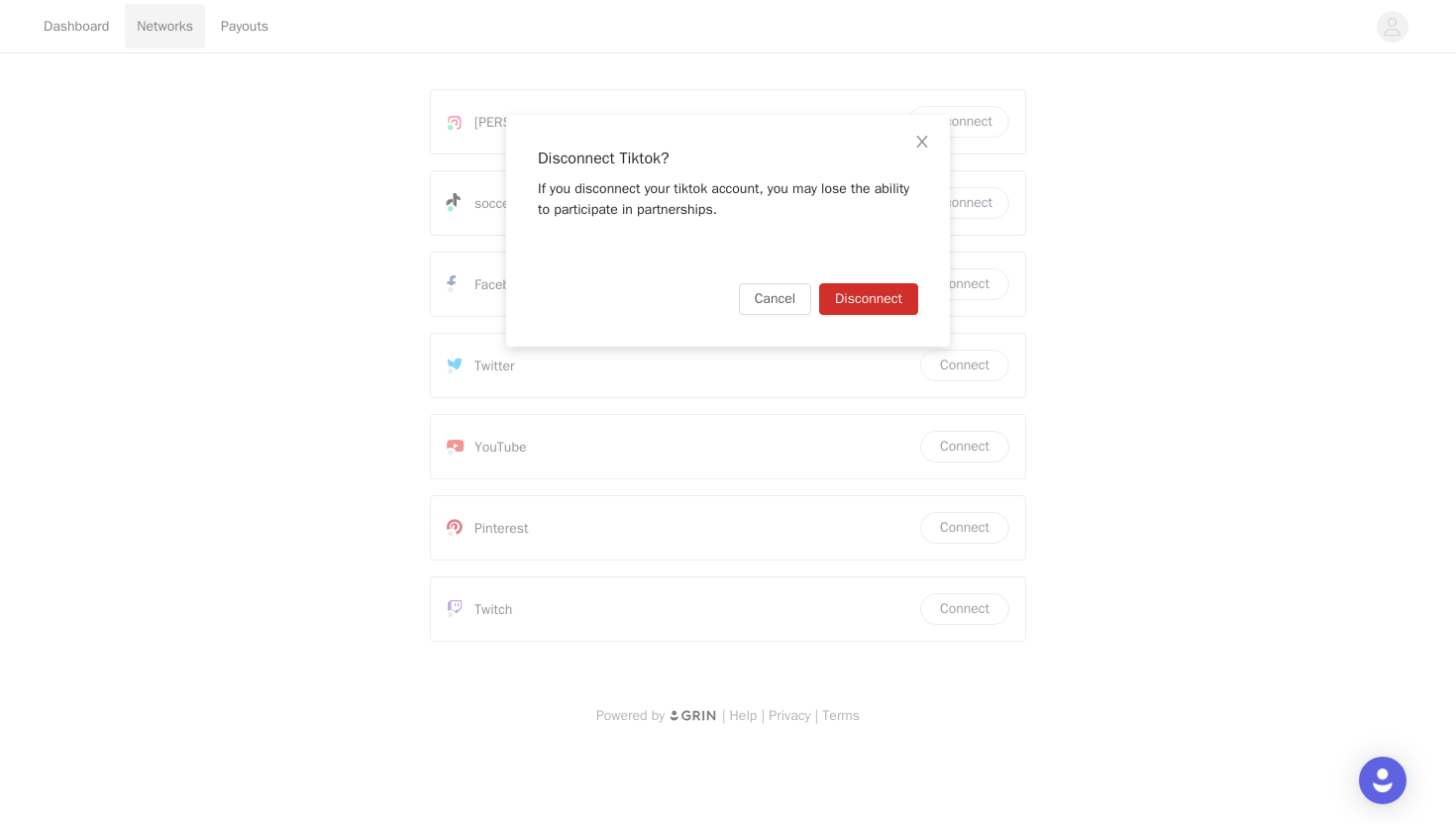 click on "Disconnect" at bounding box center (869, 299) 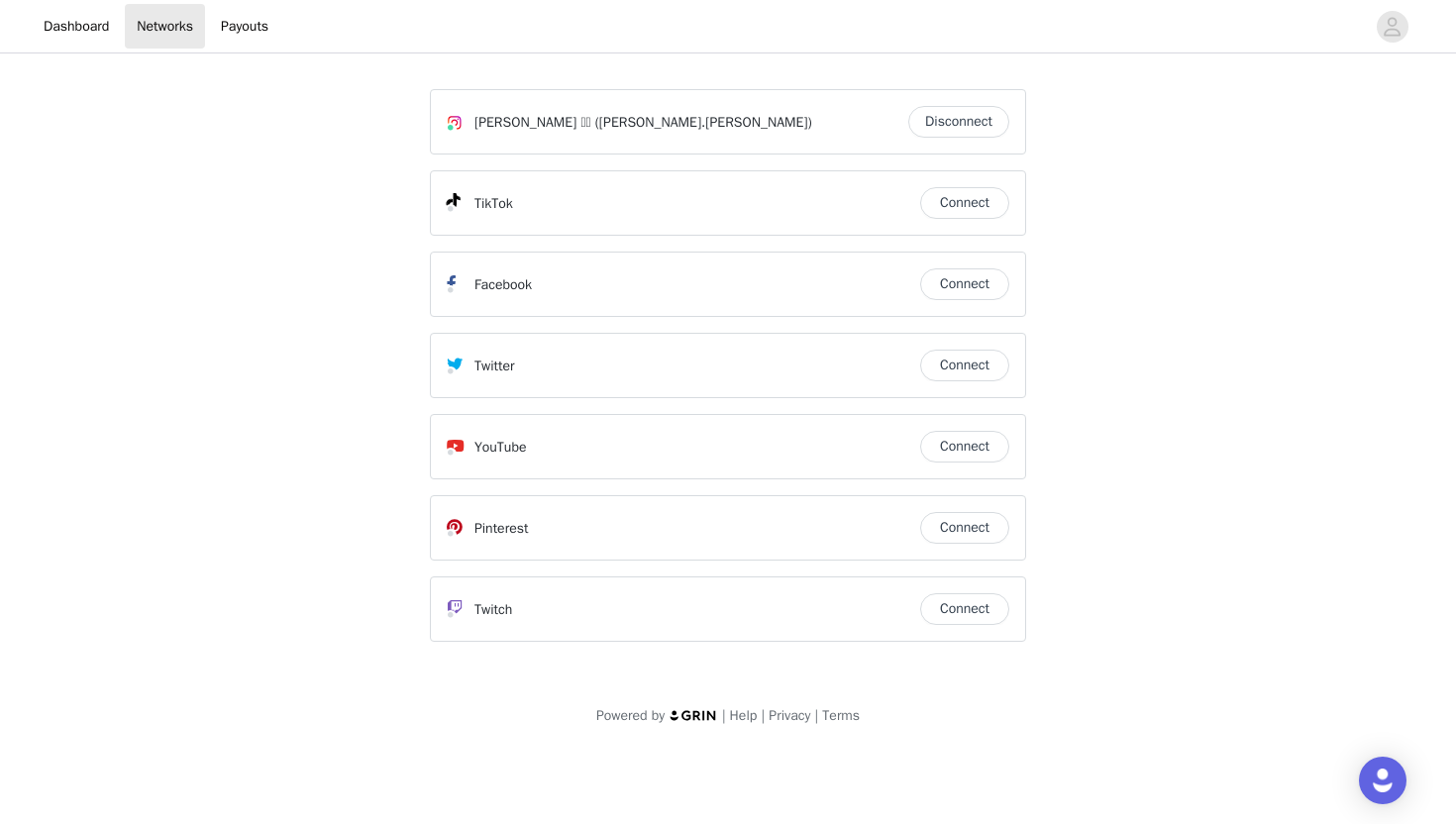 click on "Connect" at bounding box center (965, 203) 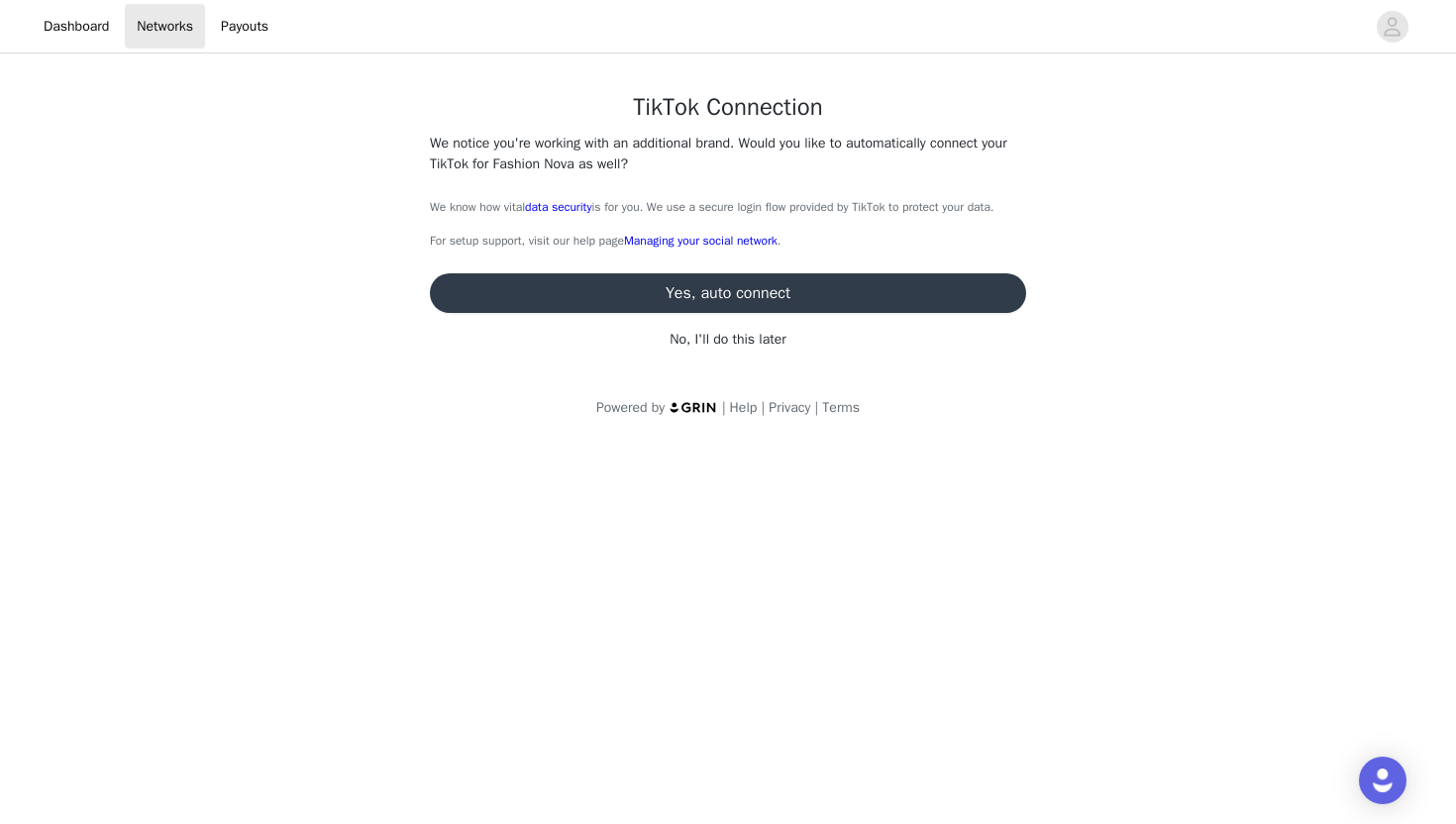 click on "Yes, auto connect" at bounding box center [728, 293] 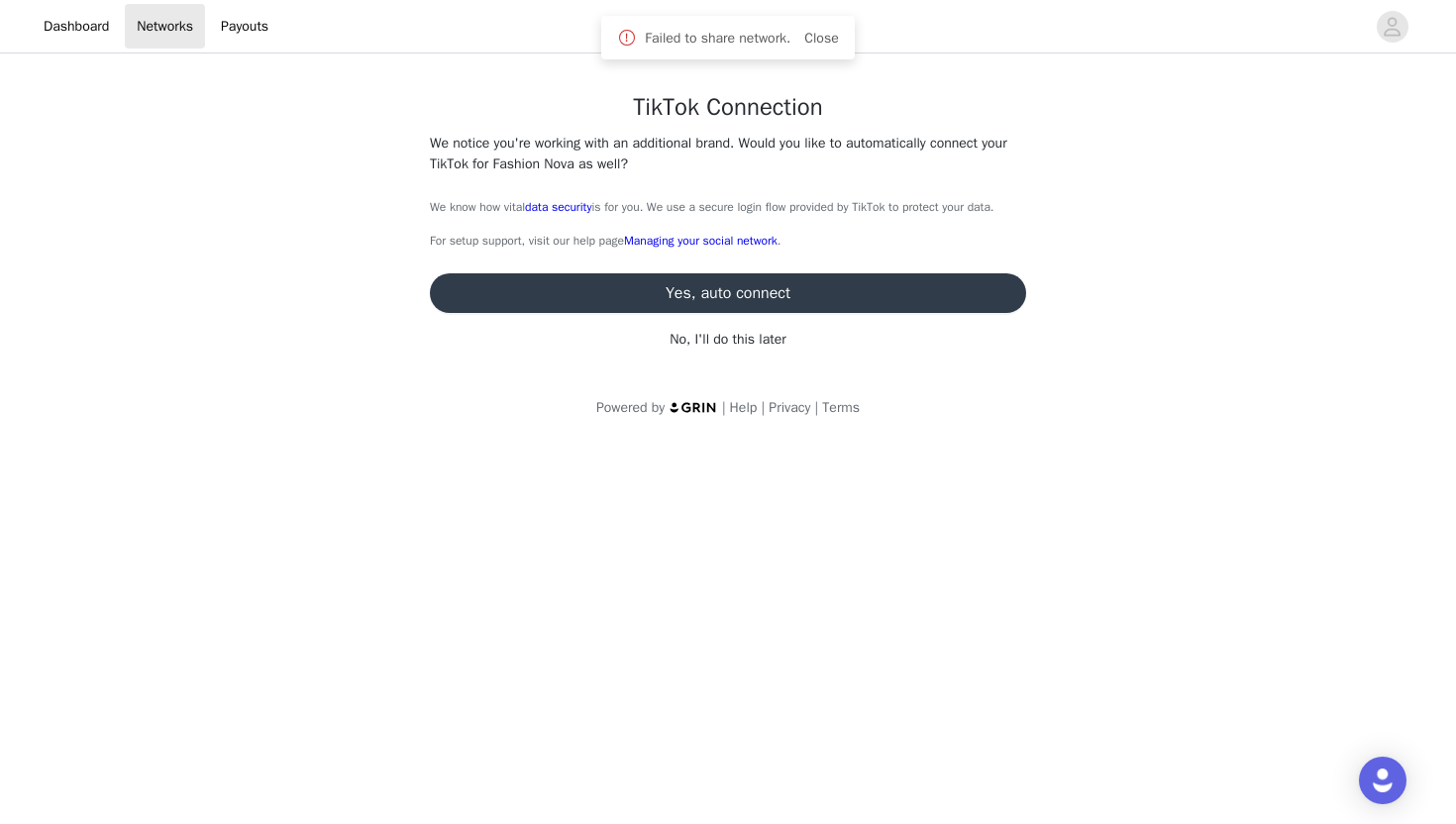 click on "Yes, auto connect" at bounding box center [728, 293] 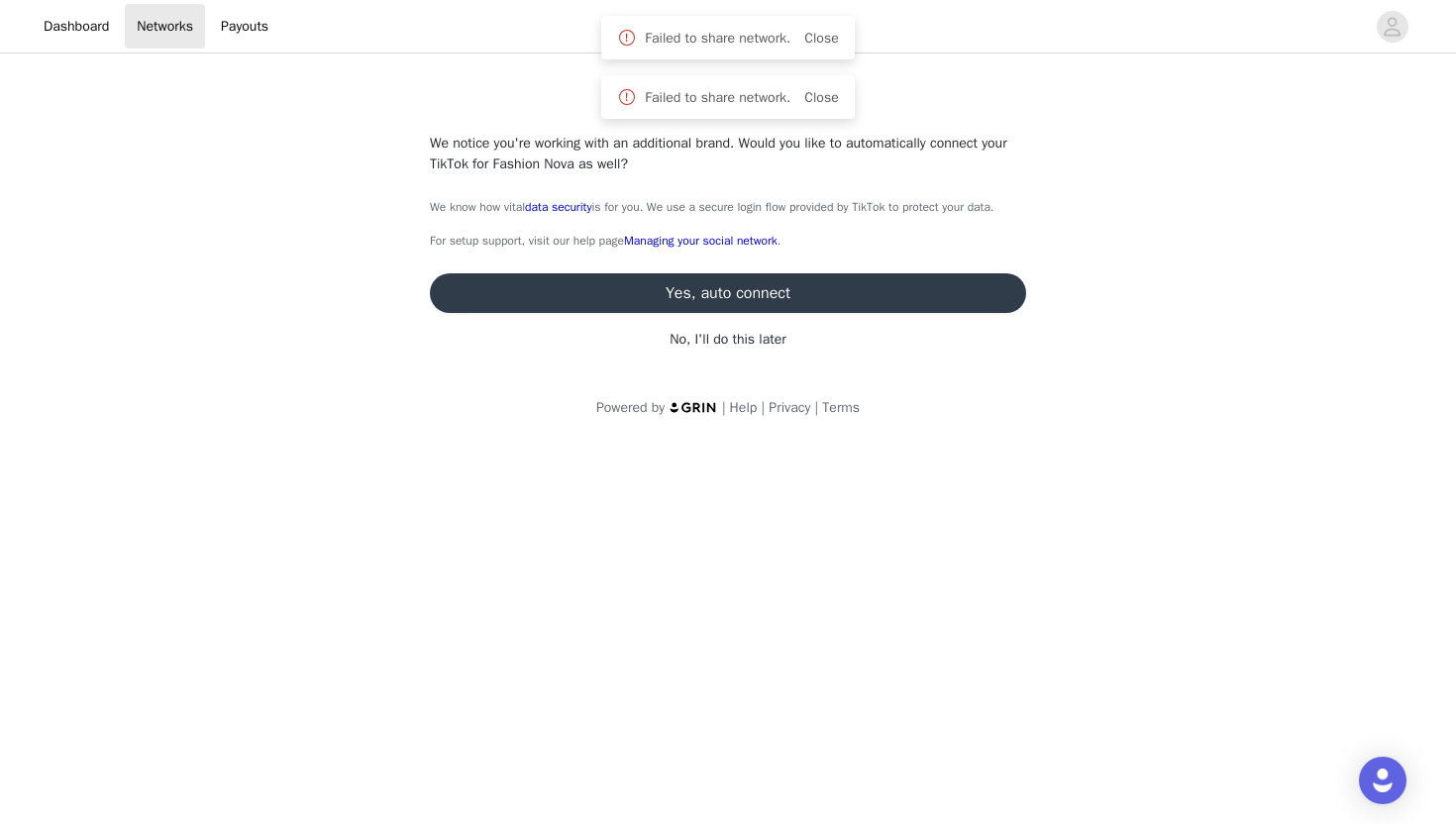 click on "Yes, auto connect" at bounding box center (728, 293) 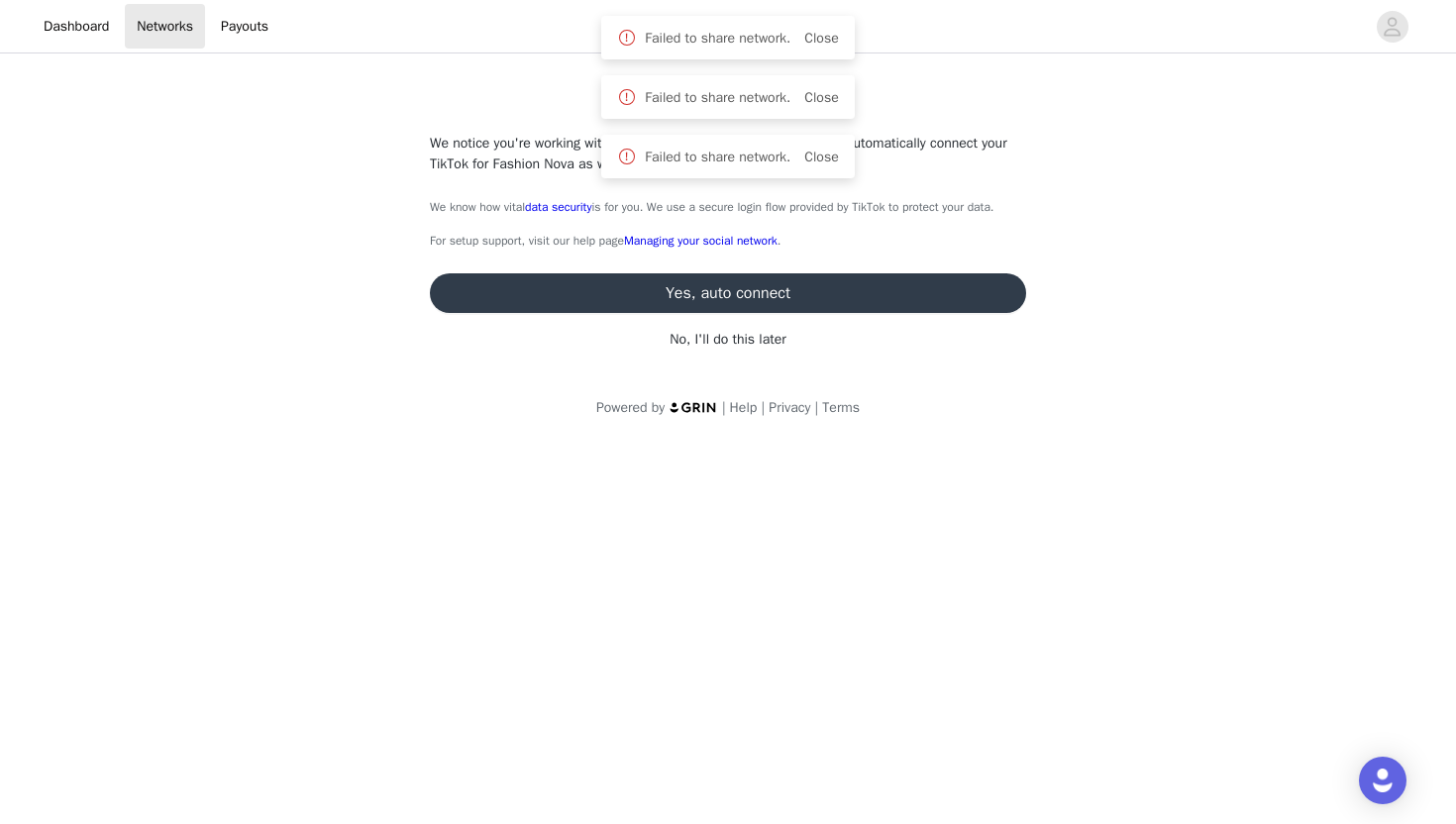 click on "No, I'll do this later" at bounding box center (728, 339) 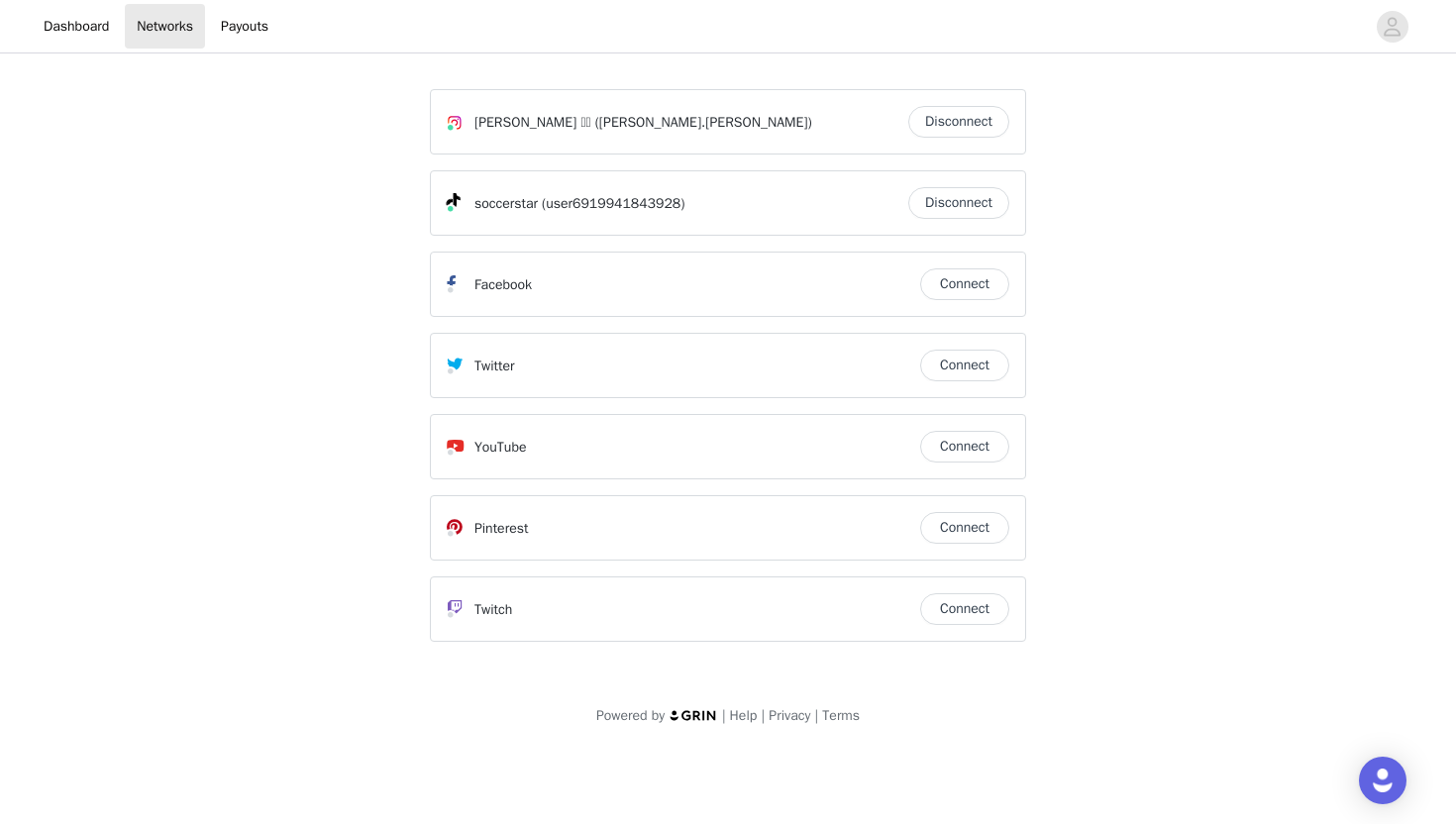click on "soccerstar
(user6919941843928)" at bounding box center (677, 203) 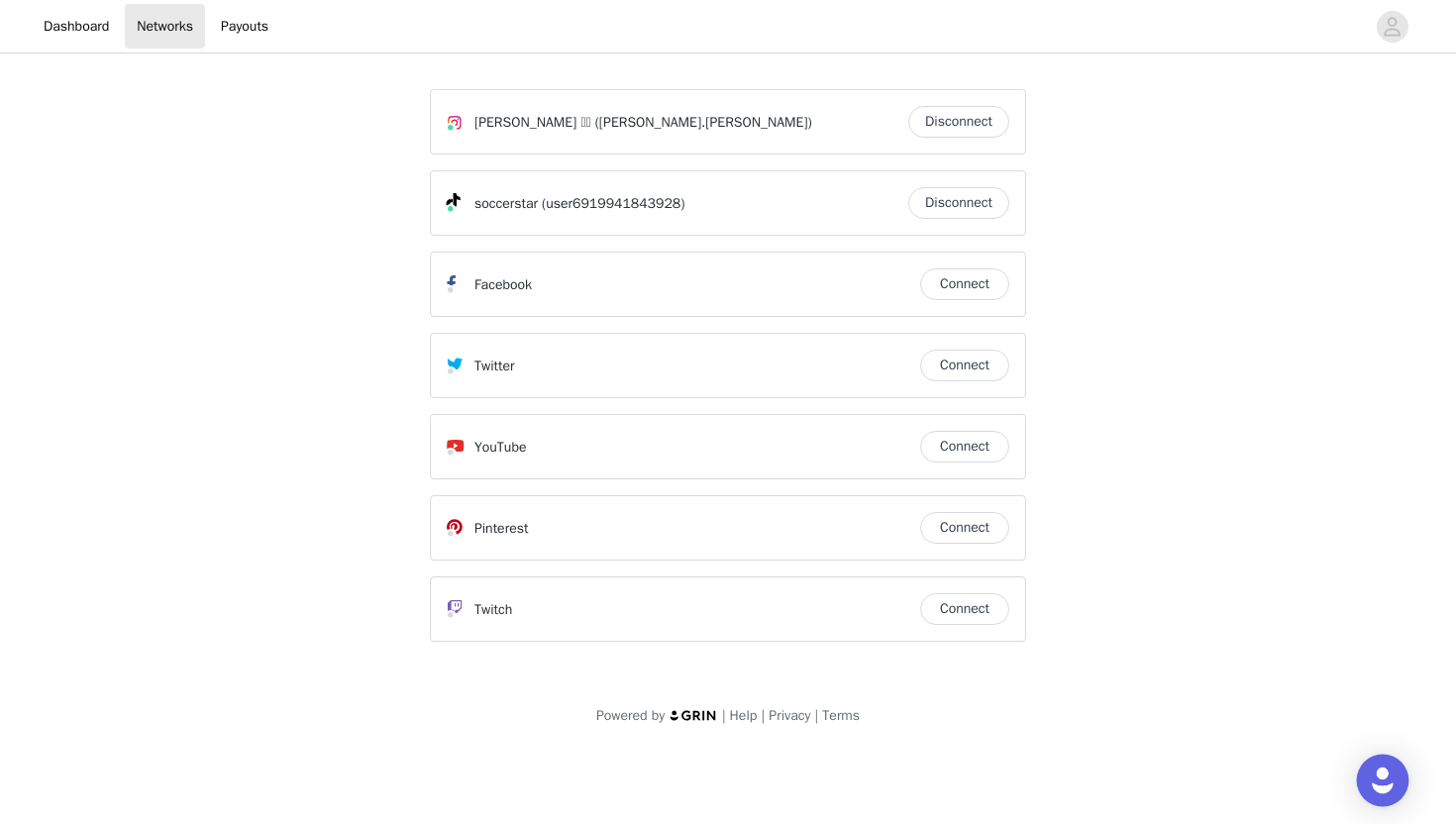 click at bounding box center [1383, 780] 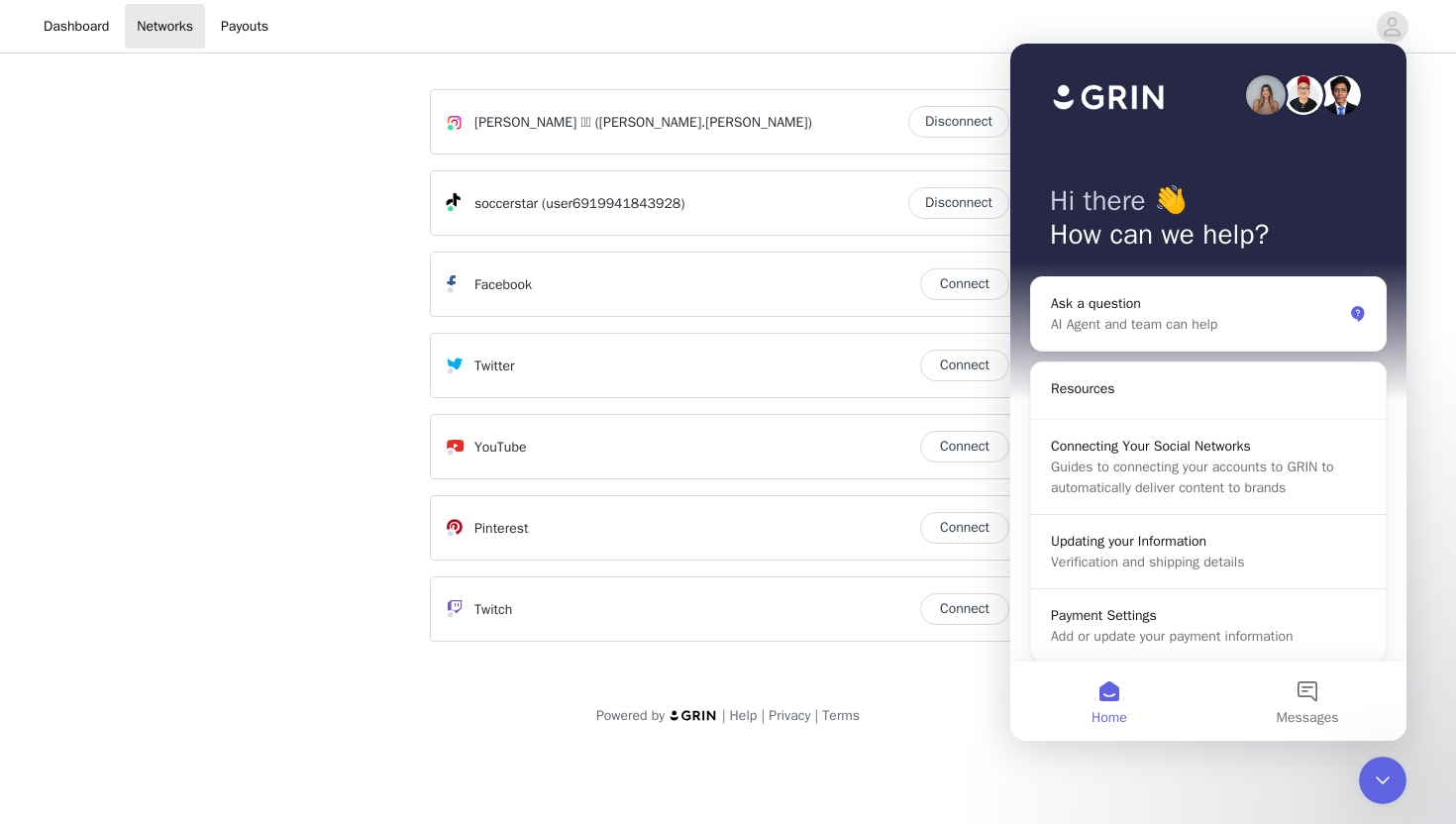 scroll, scrollTop: 0, scrollLeft: 0, axis: both 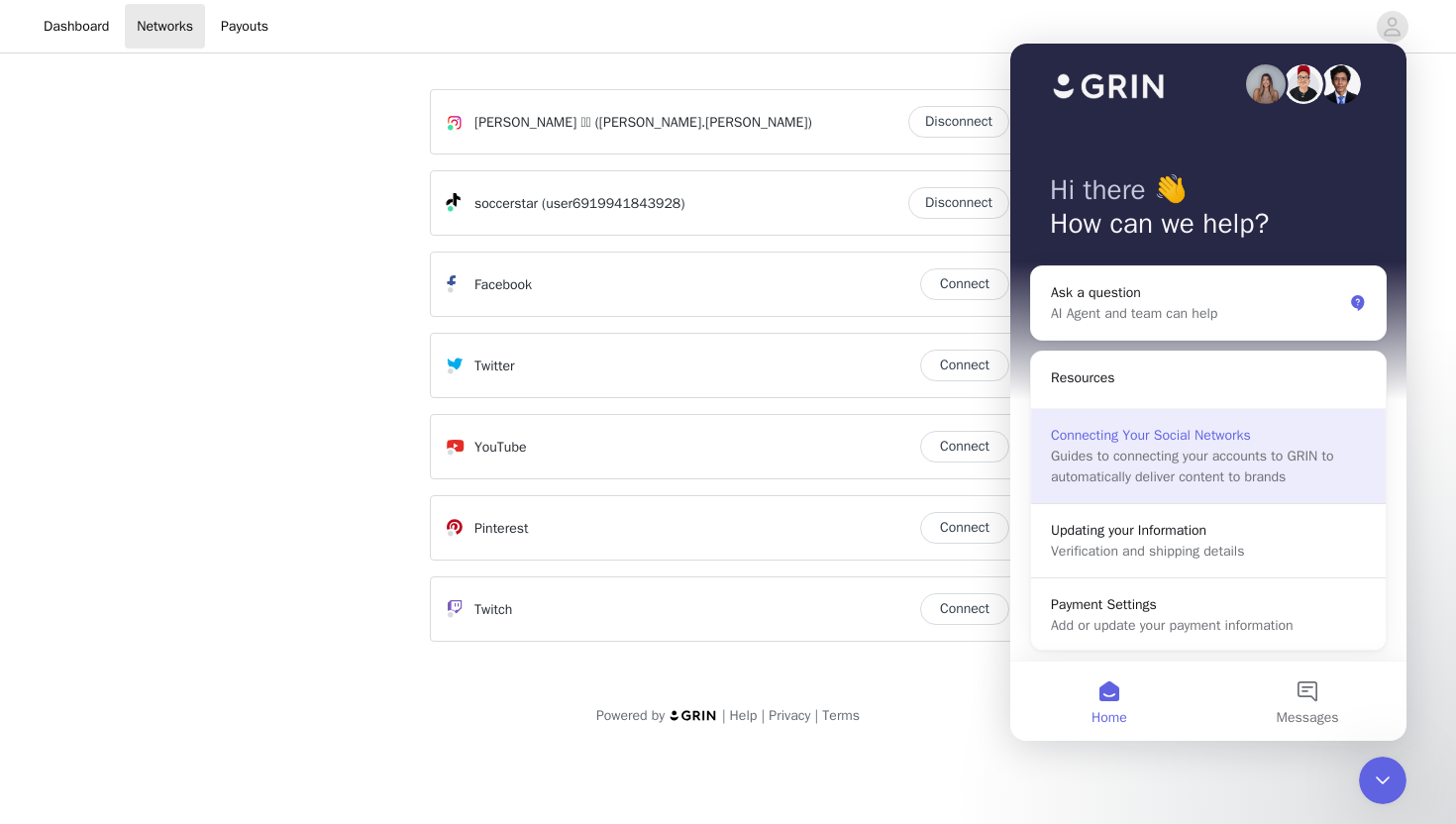 click on "Guides to connecting your accounts to GRIN to automatically deliver content to brands" at bounding box center [1208, 466] 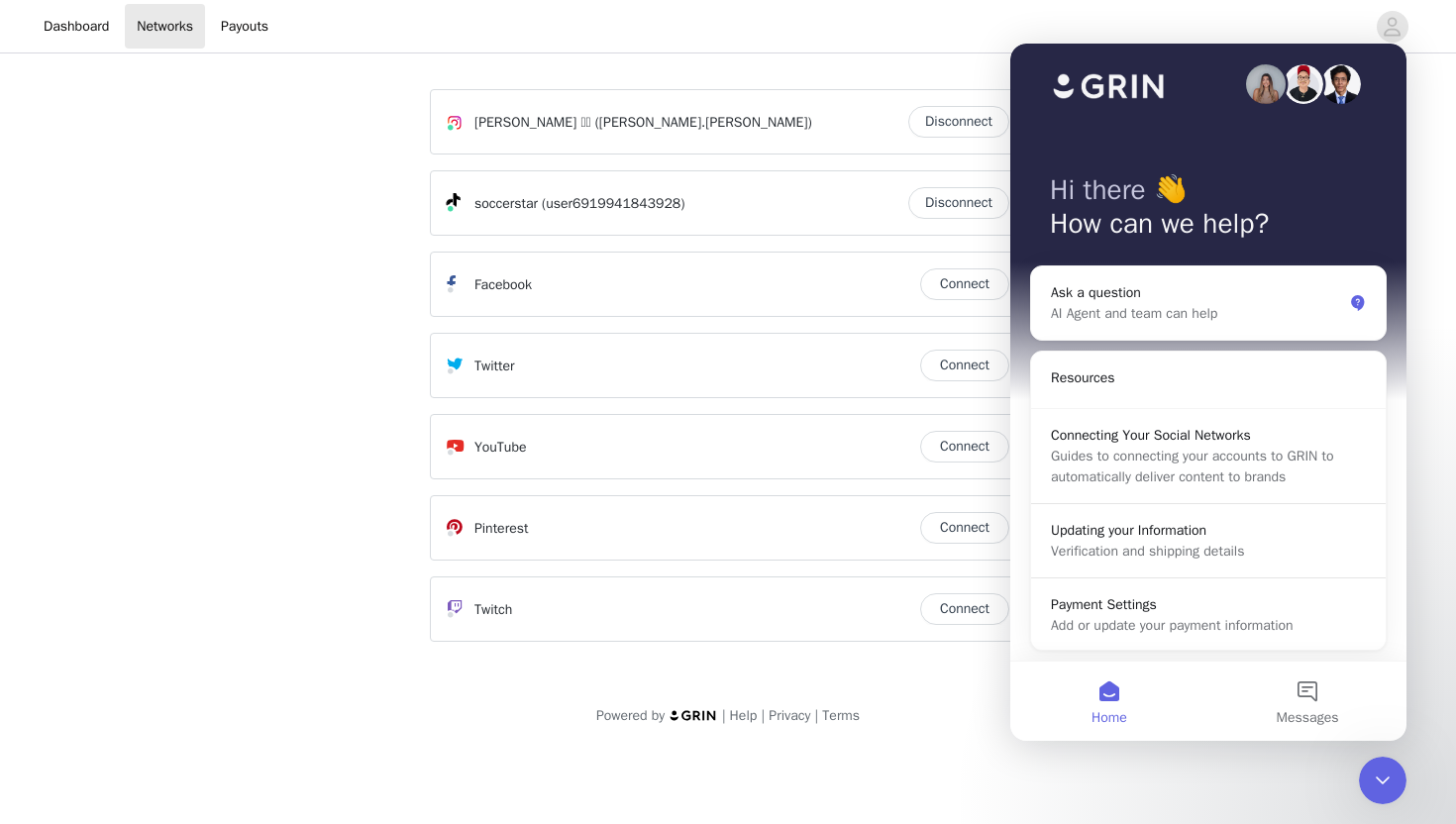 click 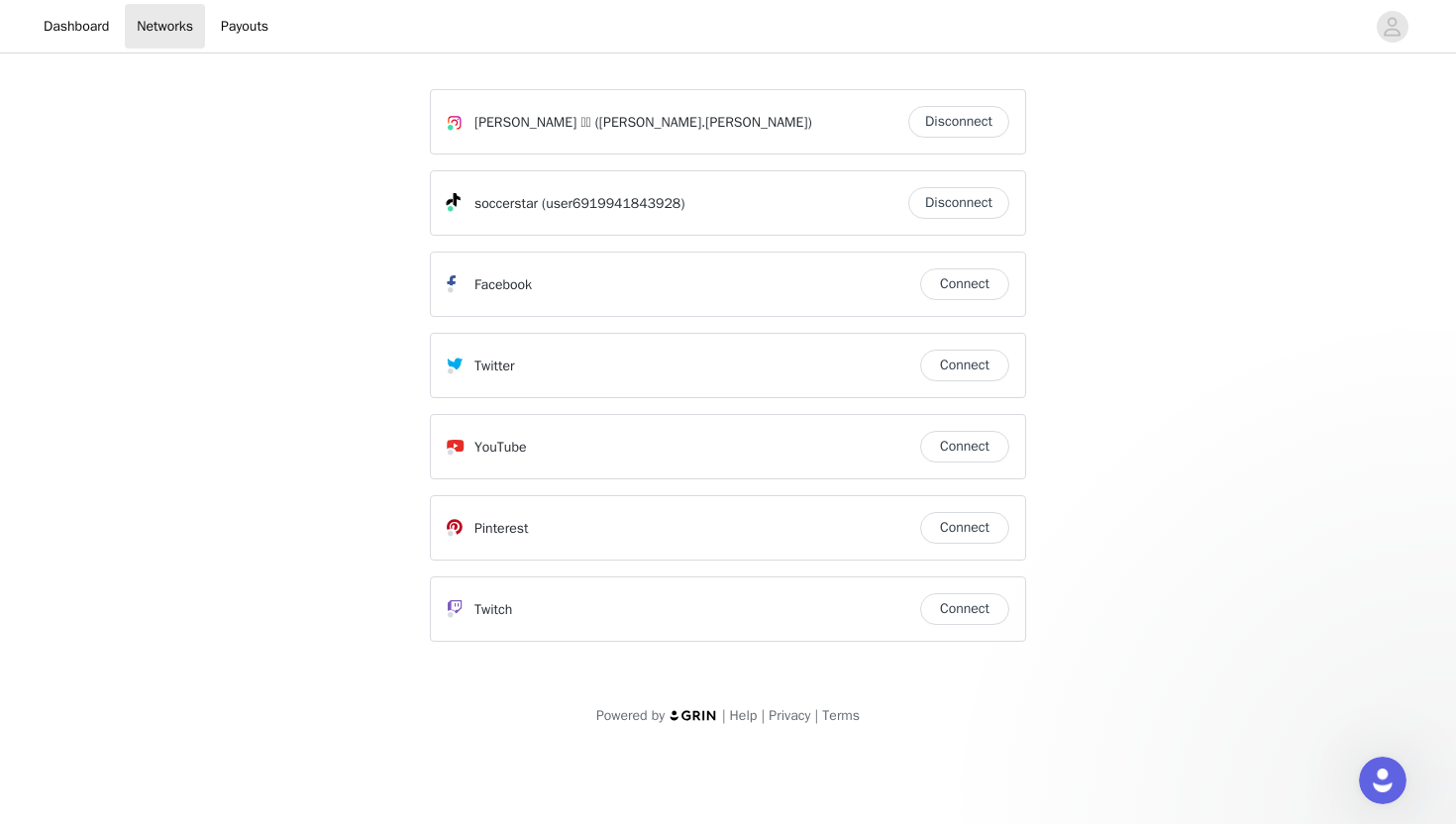scroll, scrollTop: 0, scrollLeft: 0, axis: both 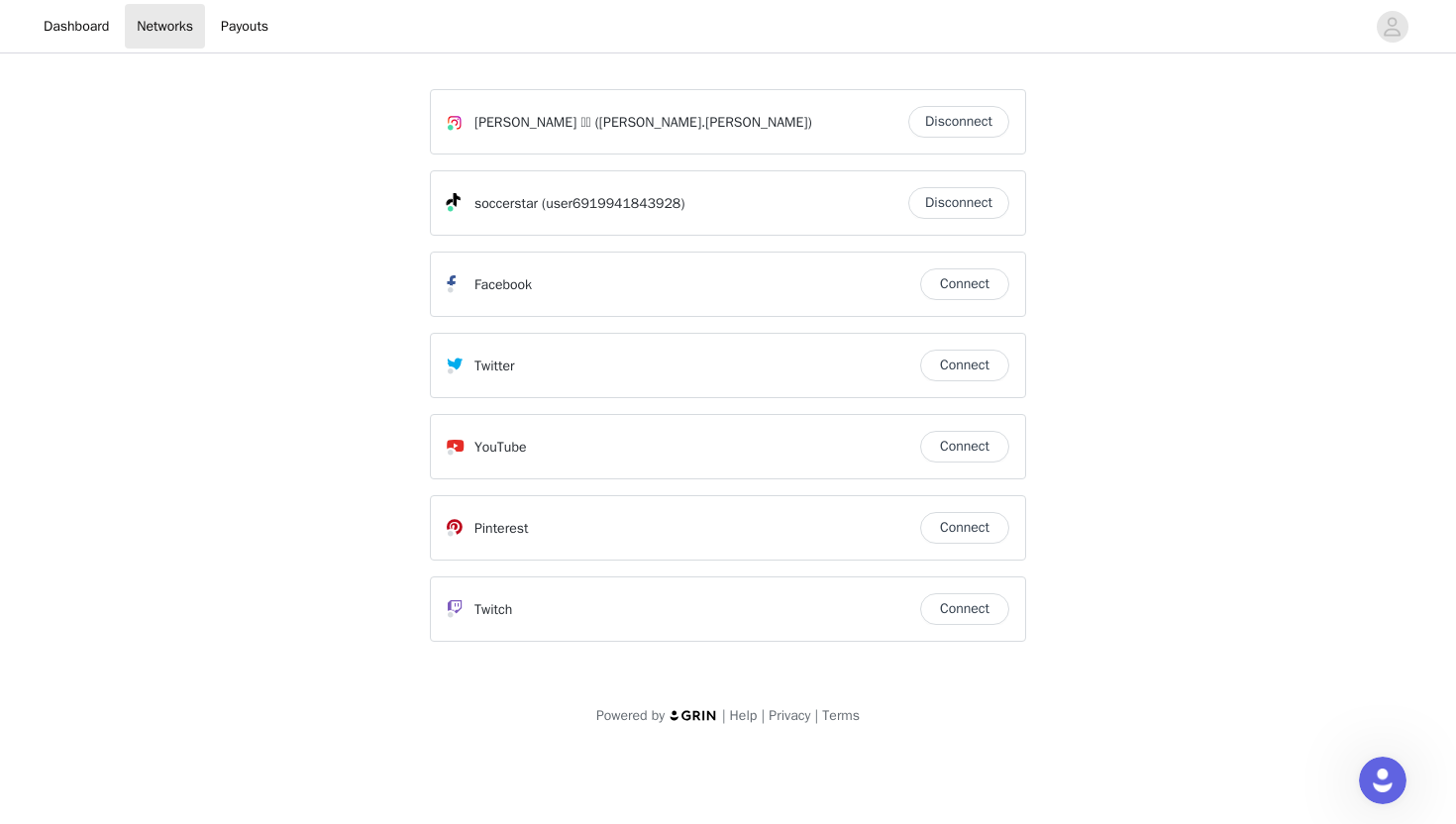 click on "Disconnect" at bounding box center (959, 203) 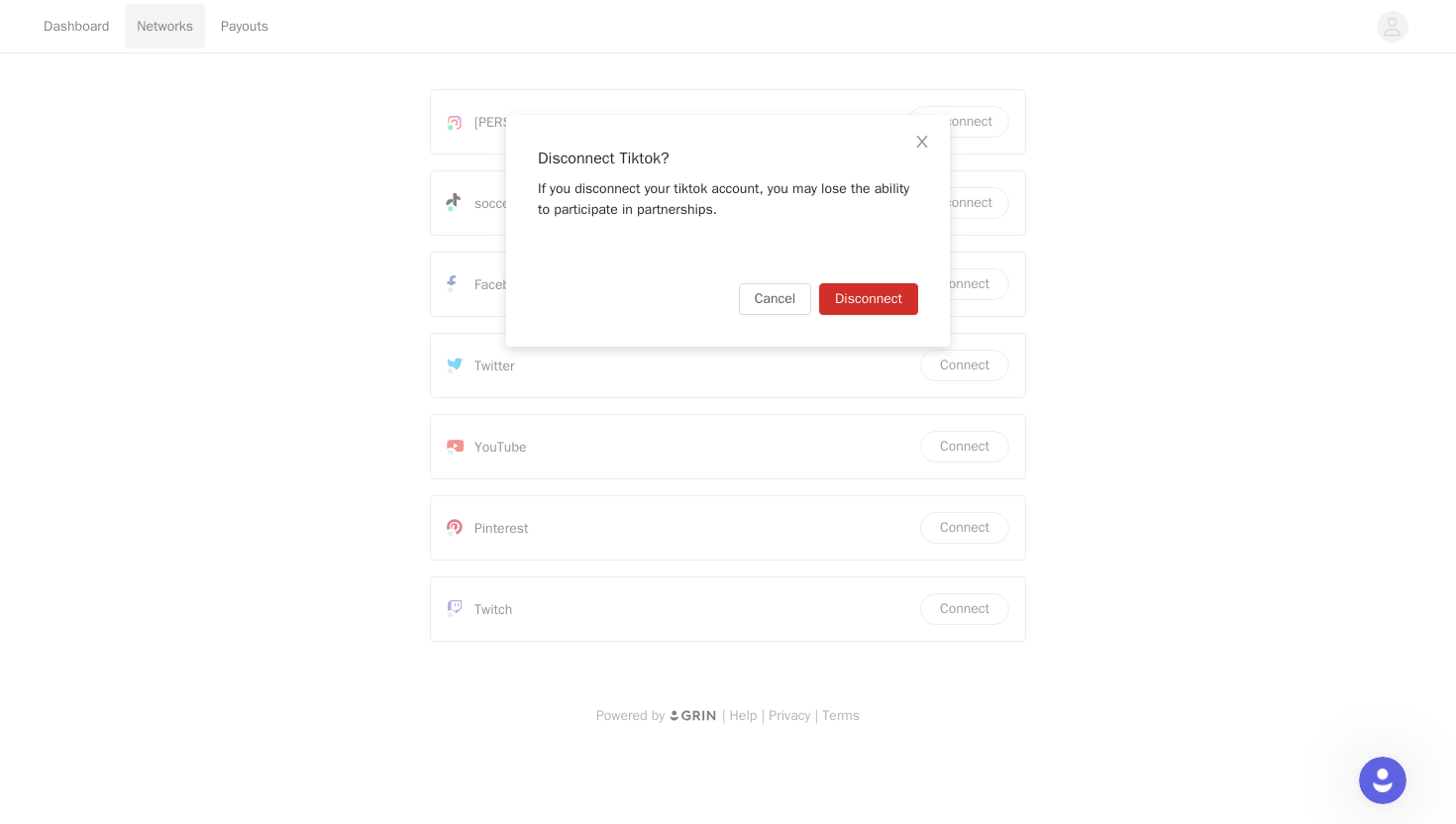 click on "Disconnect" at bounding box center (869, 299) 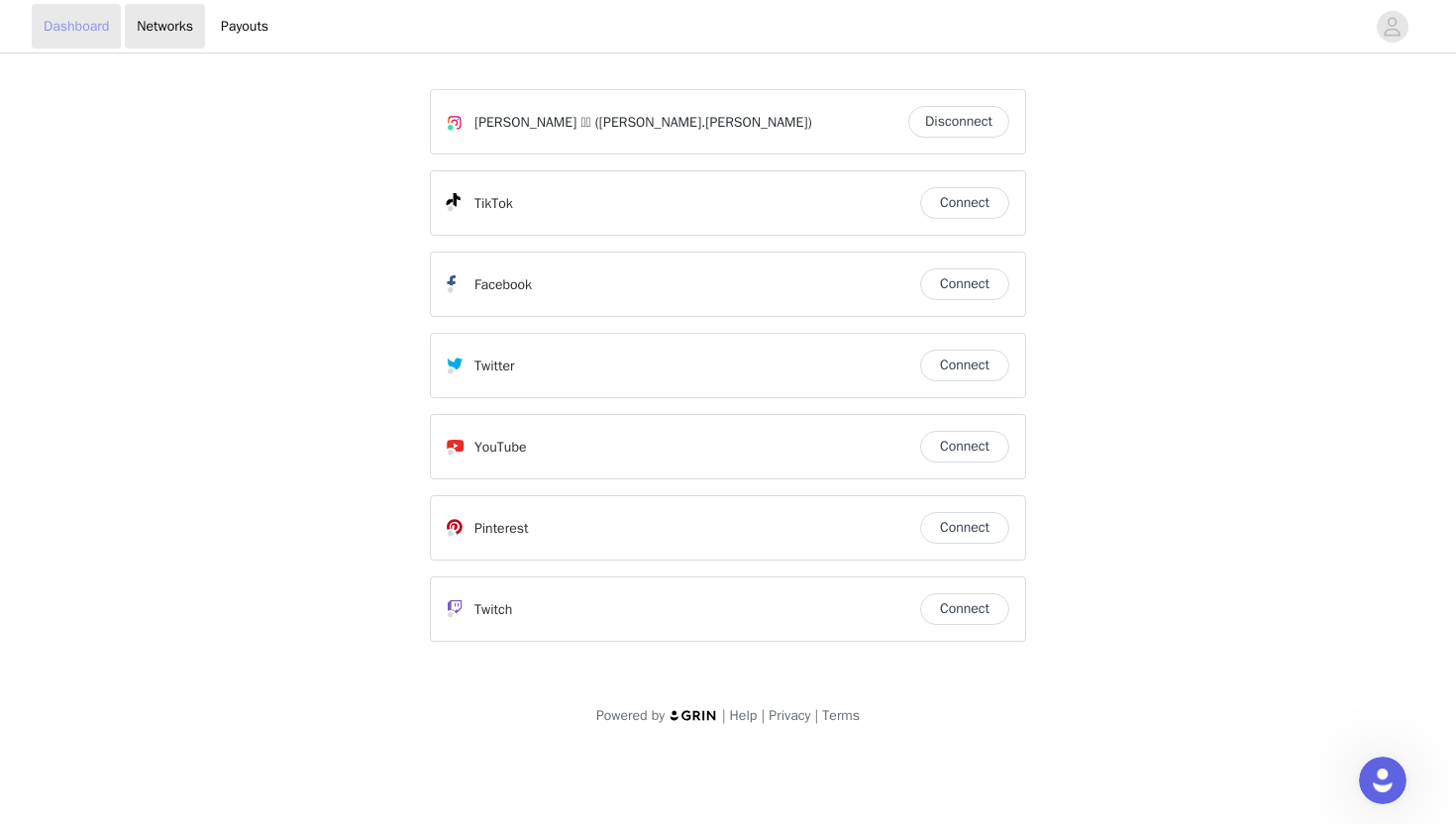 click on "Dashboard" at bounding box center (76, 26) 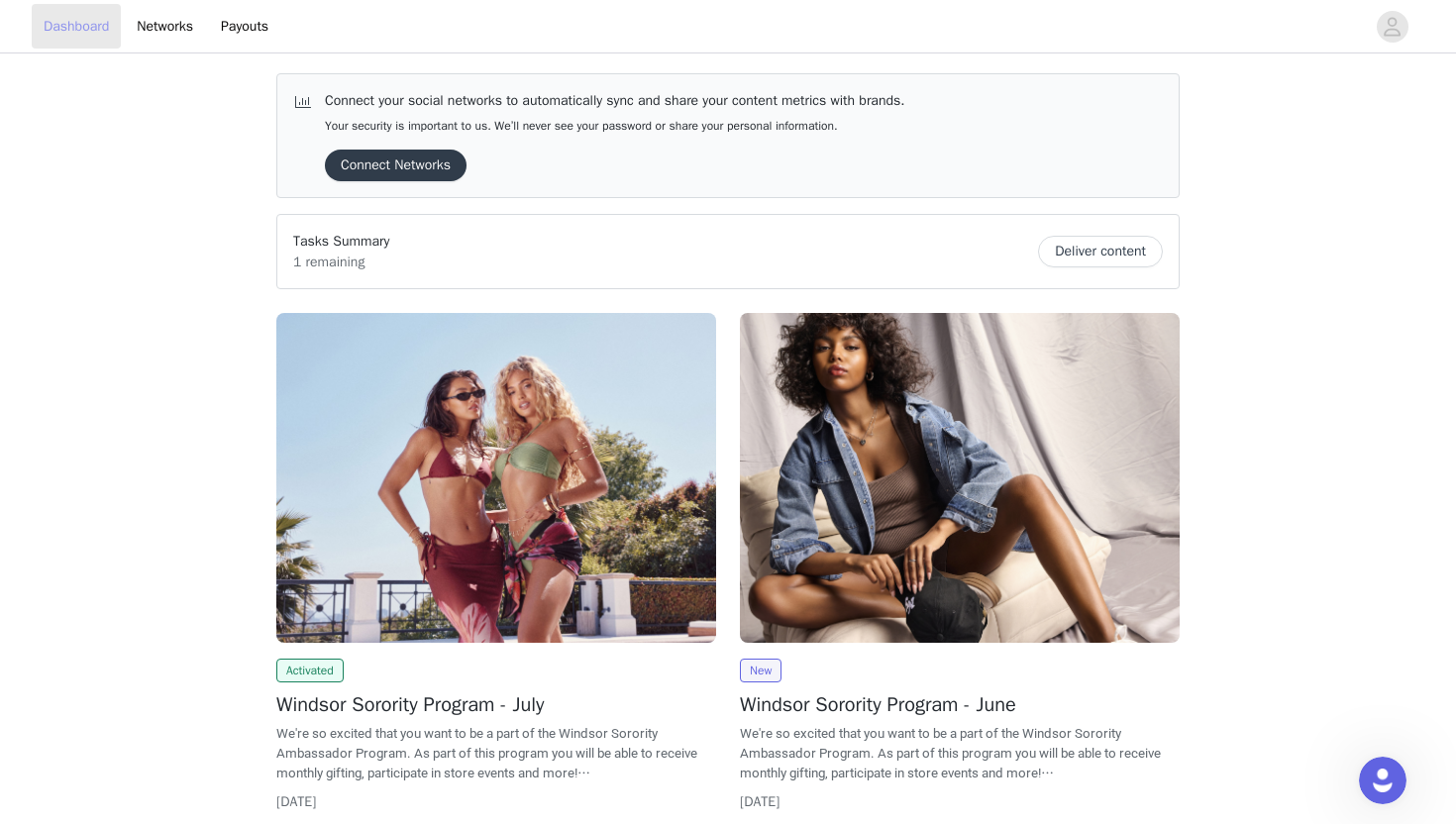 scroll, scrollTop: 136, scrollLeft: 0, axis: vertical 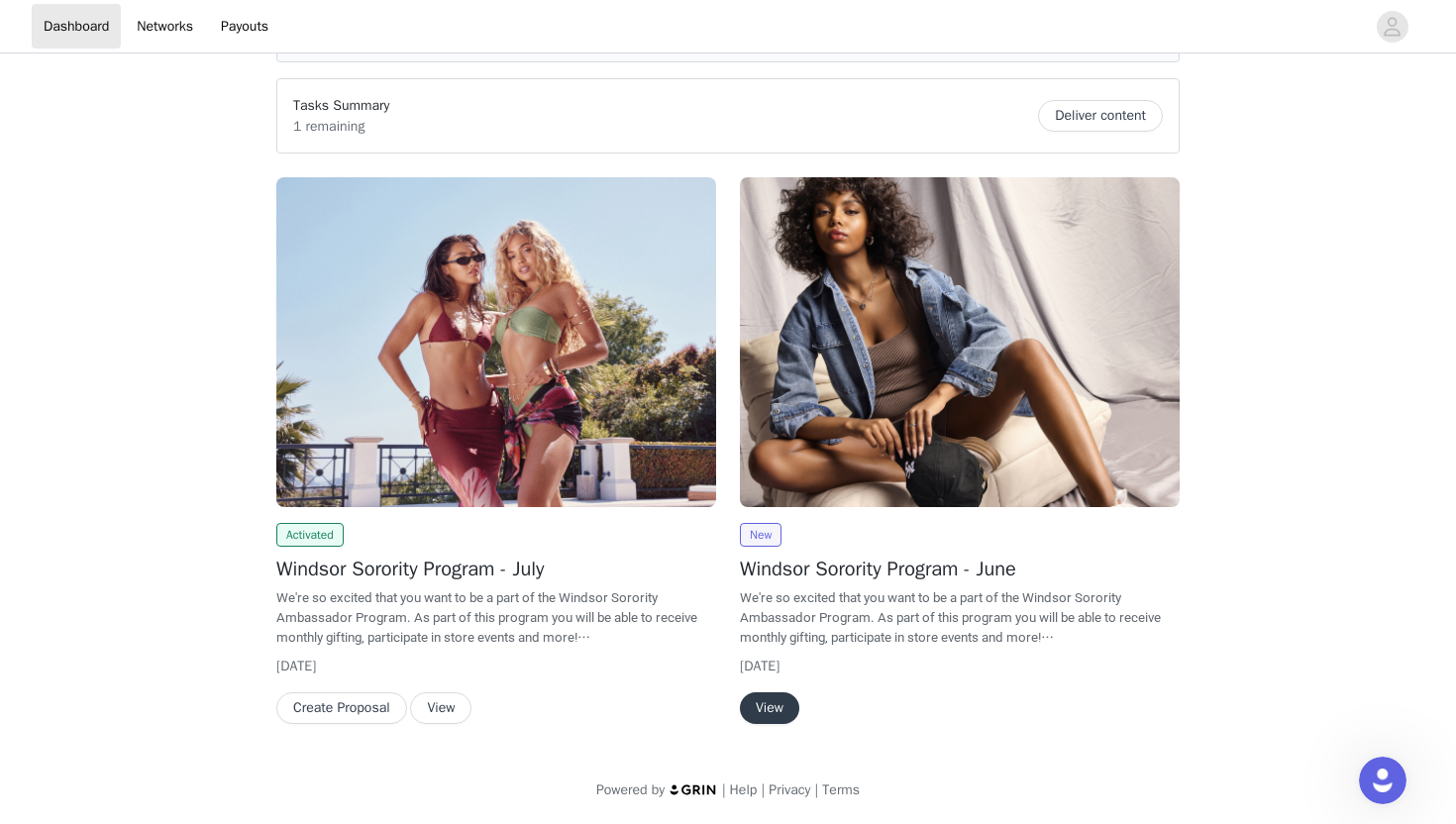 click on "View" at bounding box center (441, 708) 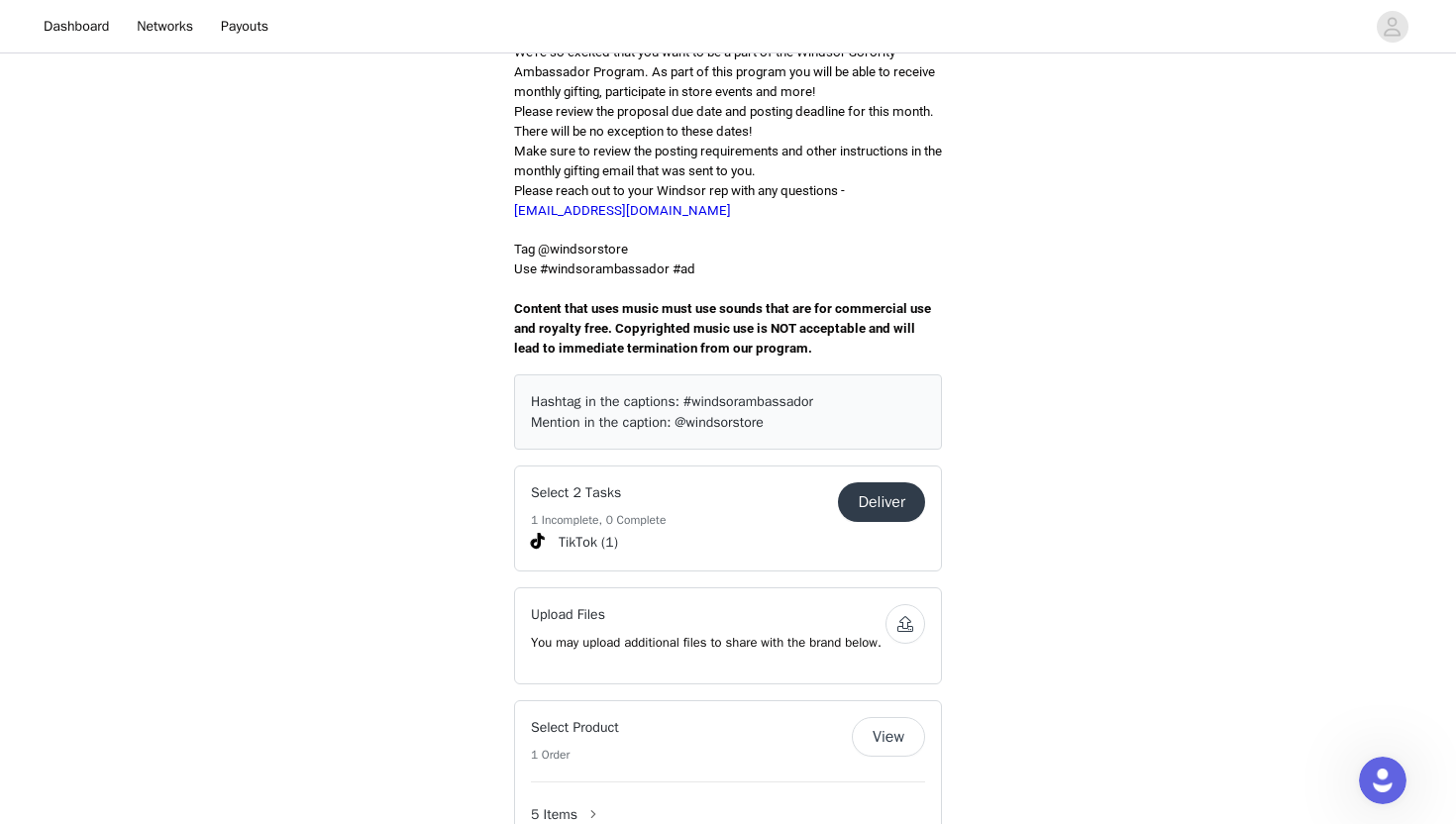 scroll, scrollTop: 577, scrollLeft: 0, axis: vertical 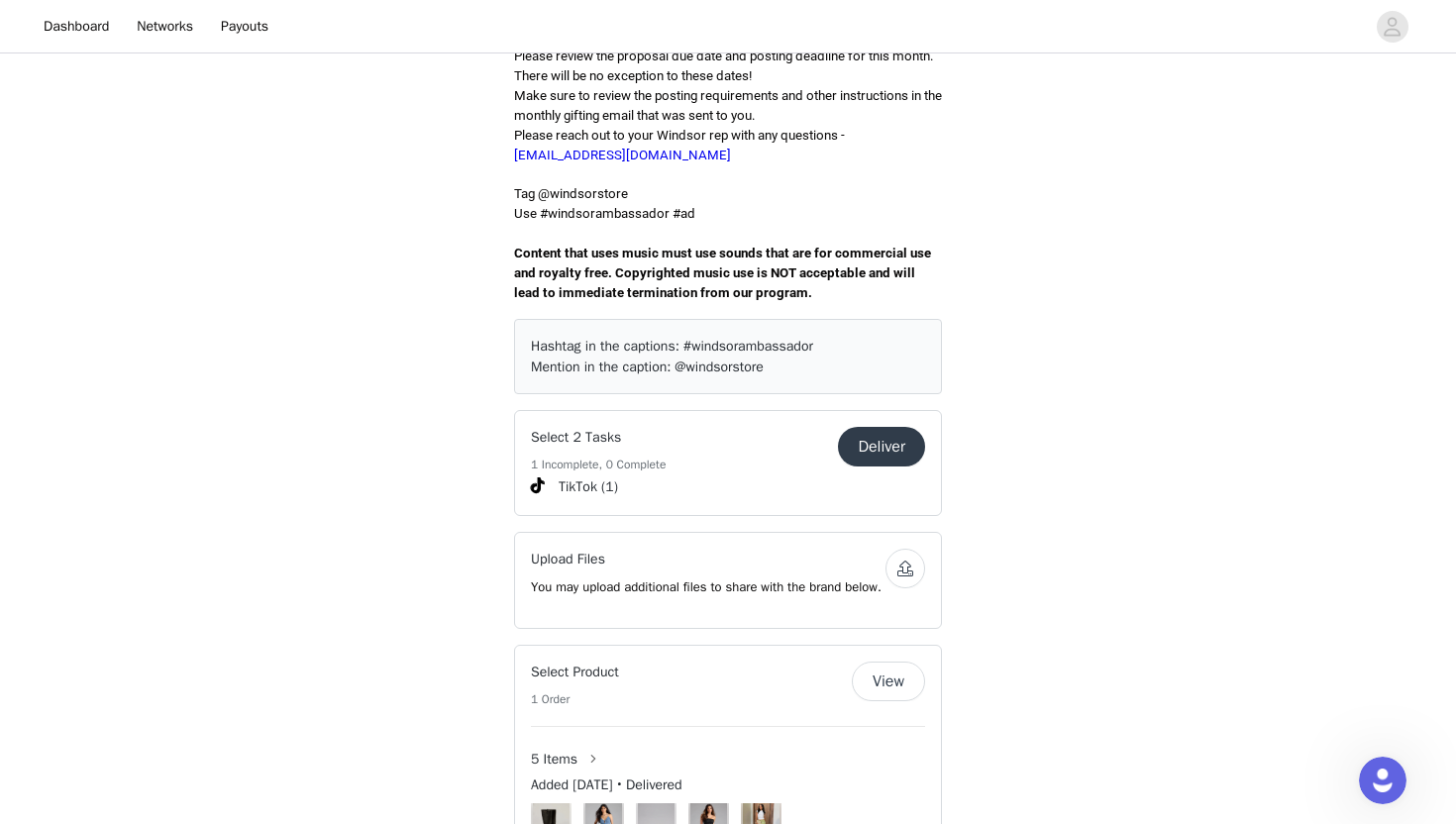 click on "Deliver" at bounding box center (882, 447) 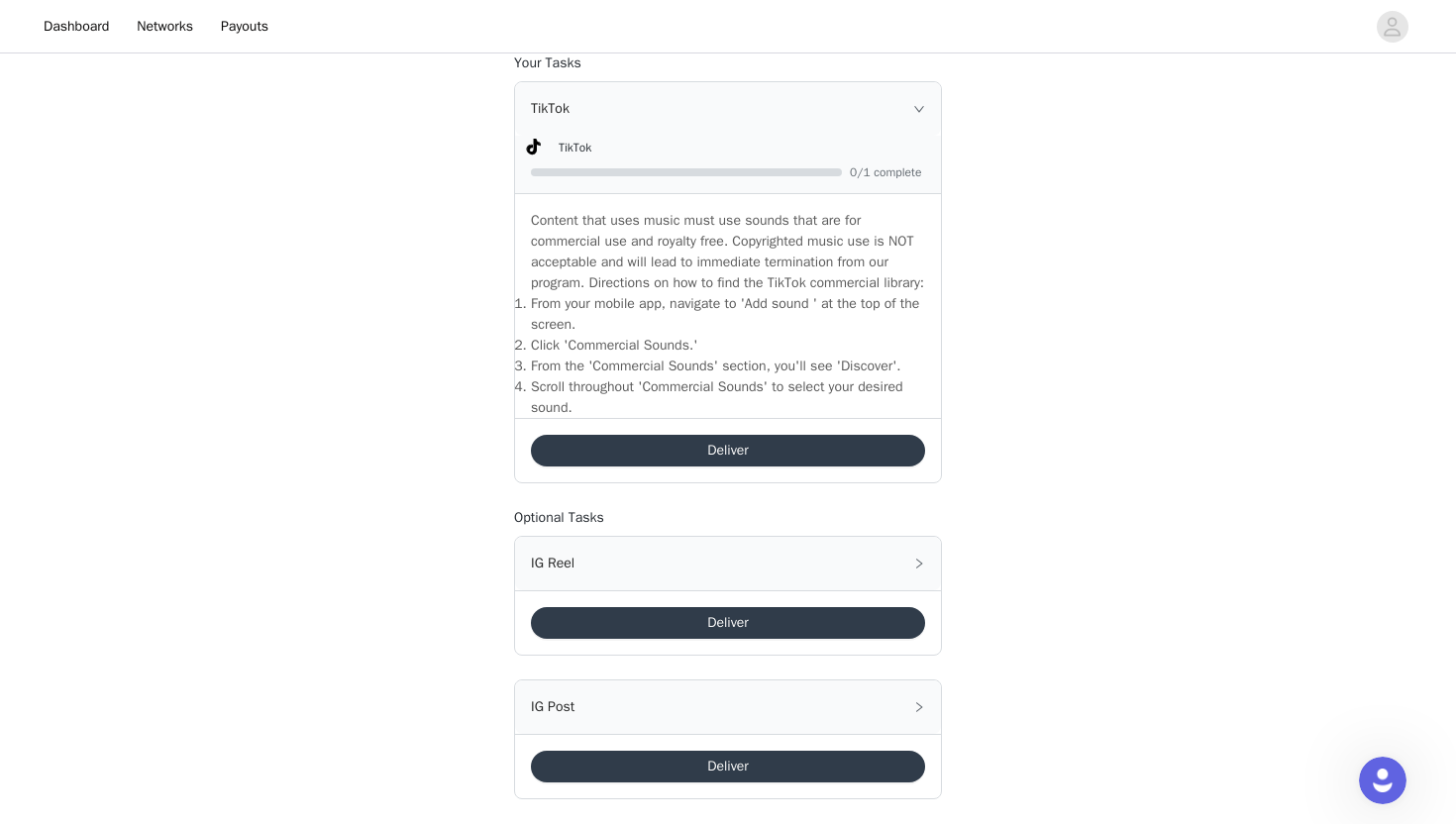 scroll, scrollTop: 495, scrollLeft: 0, axis: vertical 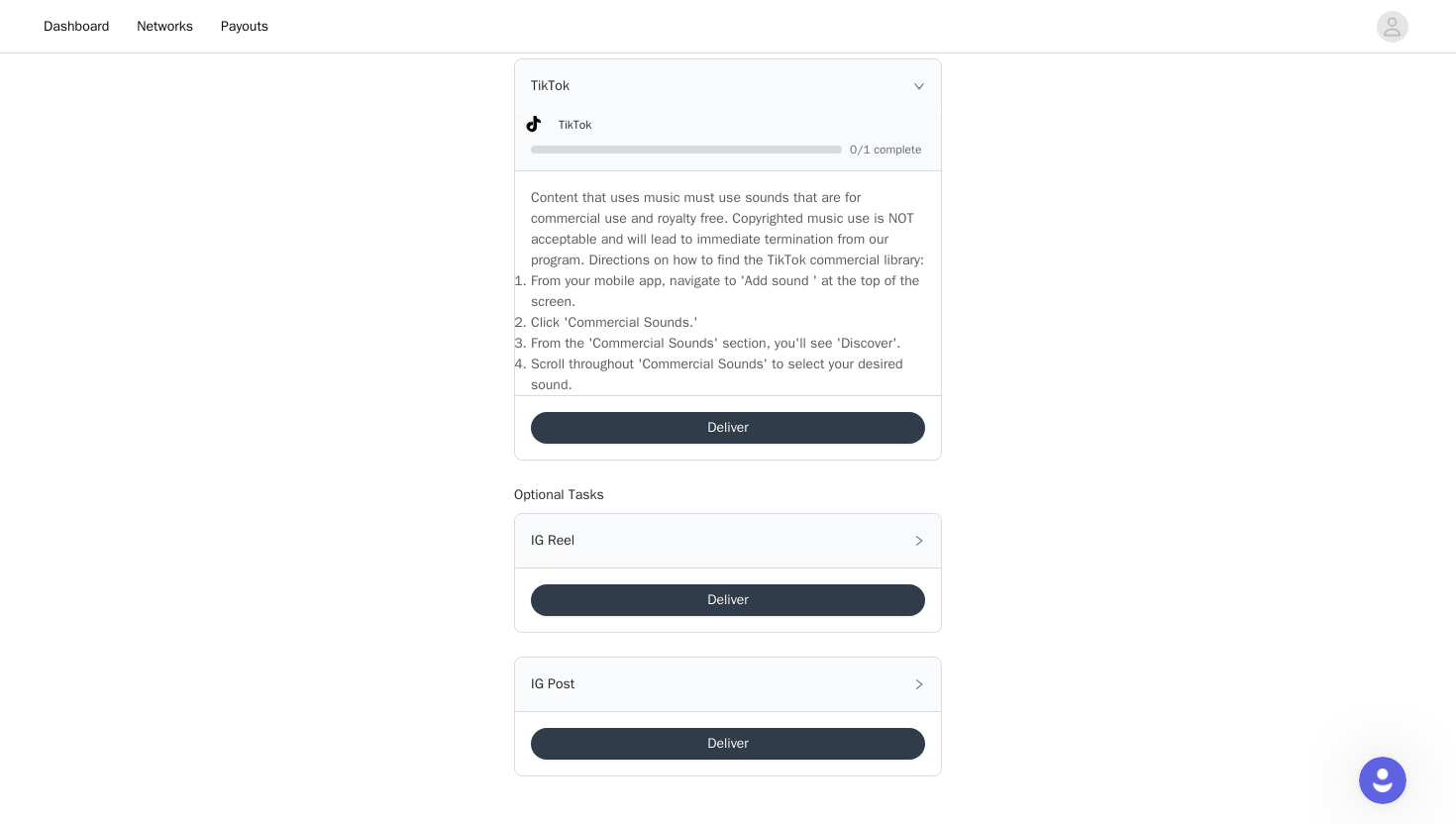 click on "Deliver" at bounding box center (728, 428) 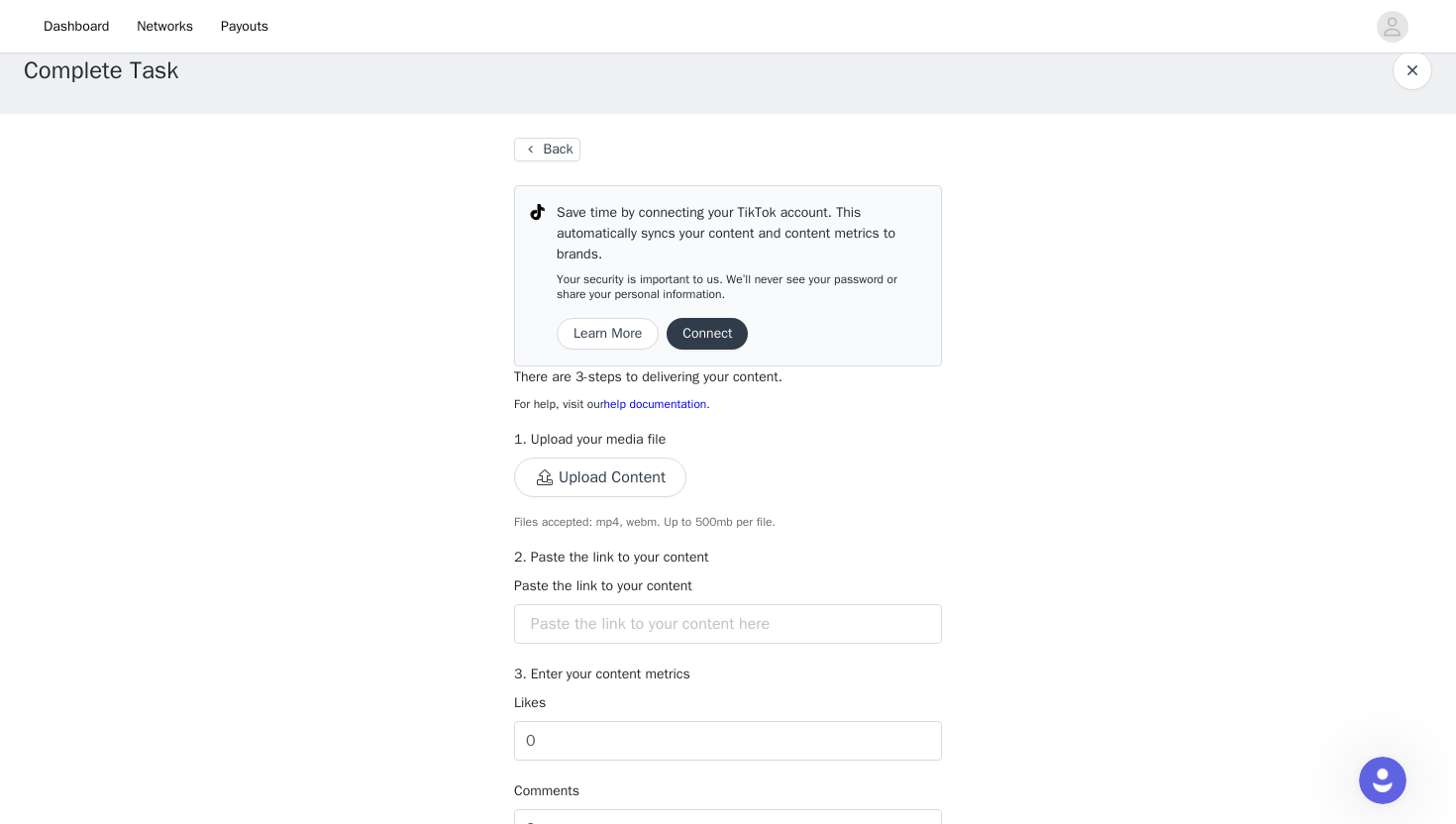 scroll, scrollTop: 40, scrollLeft: 0, axis: vertical 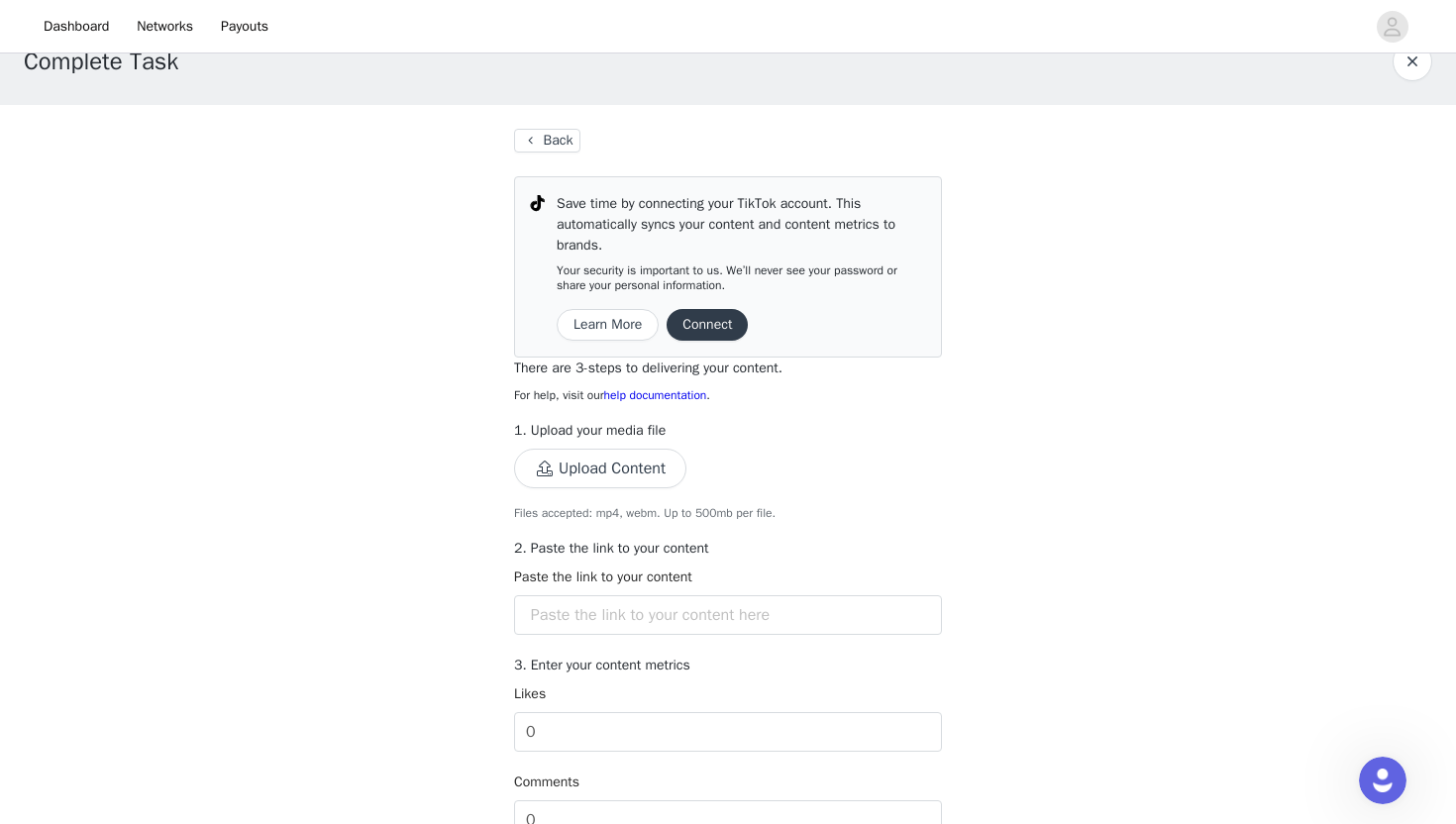 click on "Upload Content" at bounding box center [600, 468] 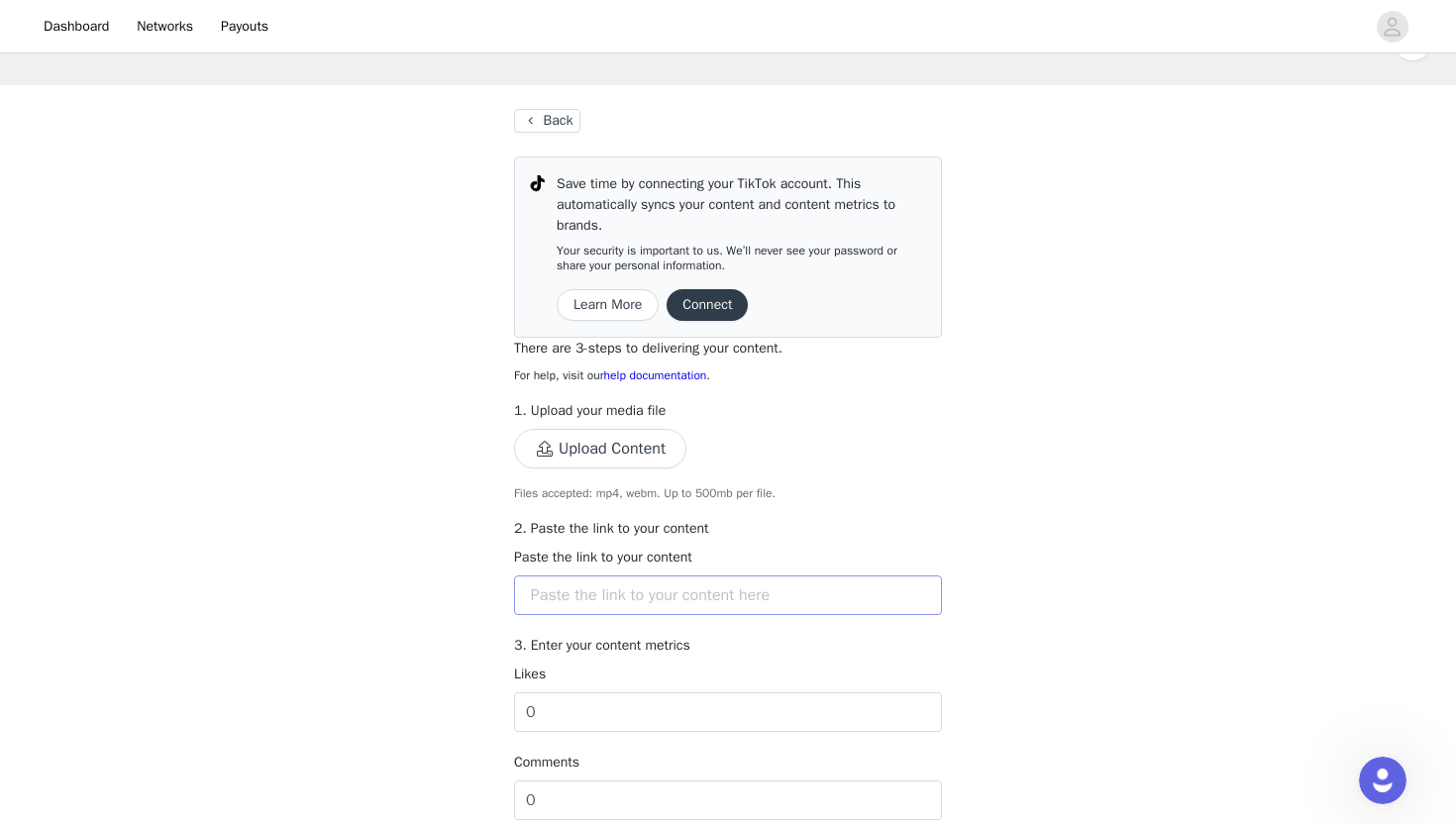 scroll, scrollTop: 49, scrollLeft: 0, axis: vertical 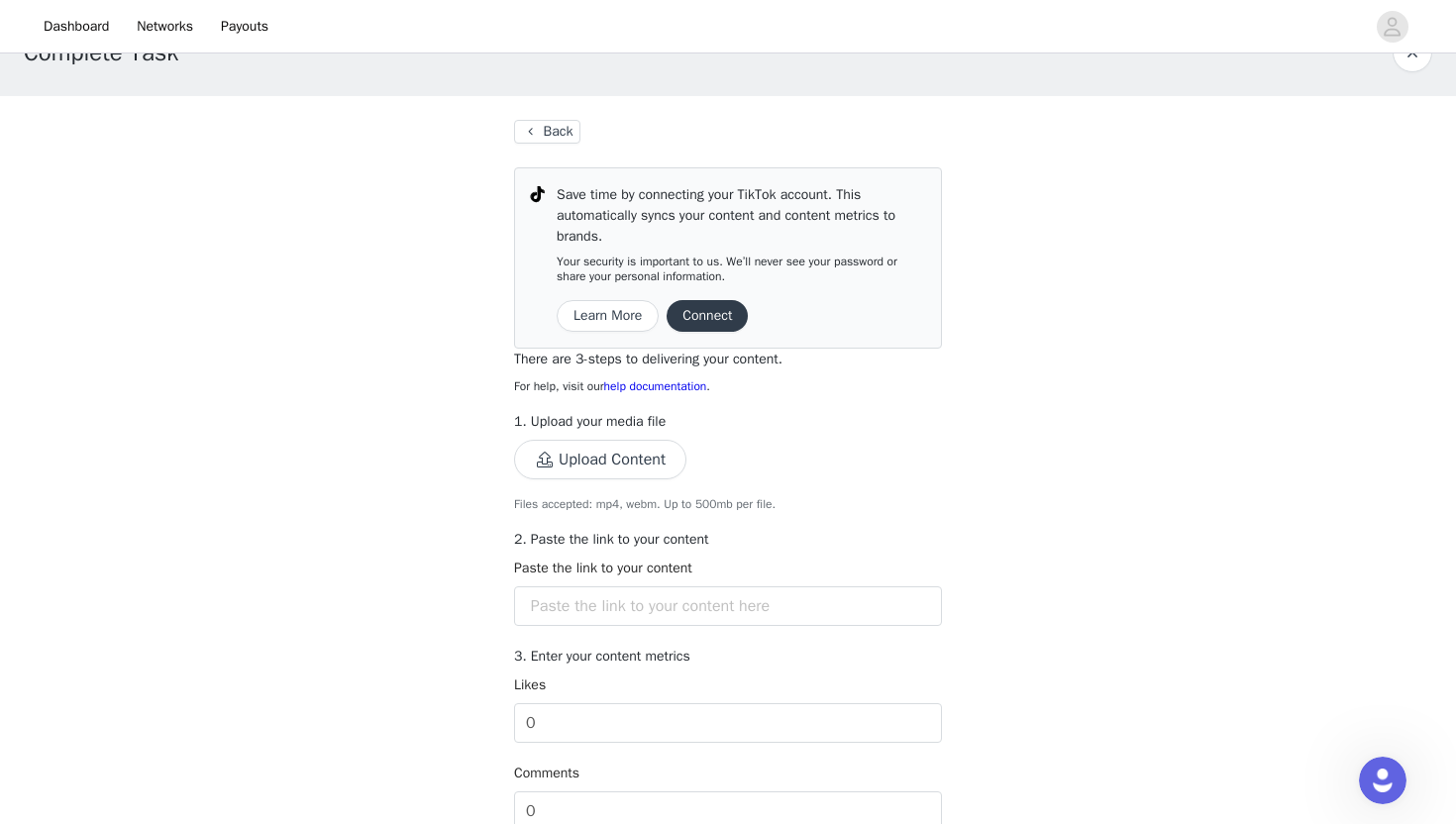 click on "Connect" at bounding box center (707, 316) 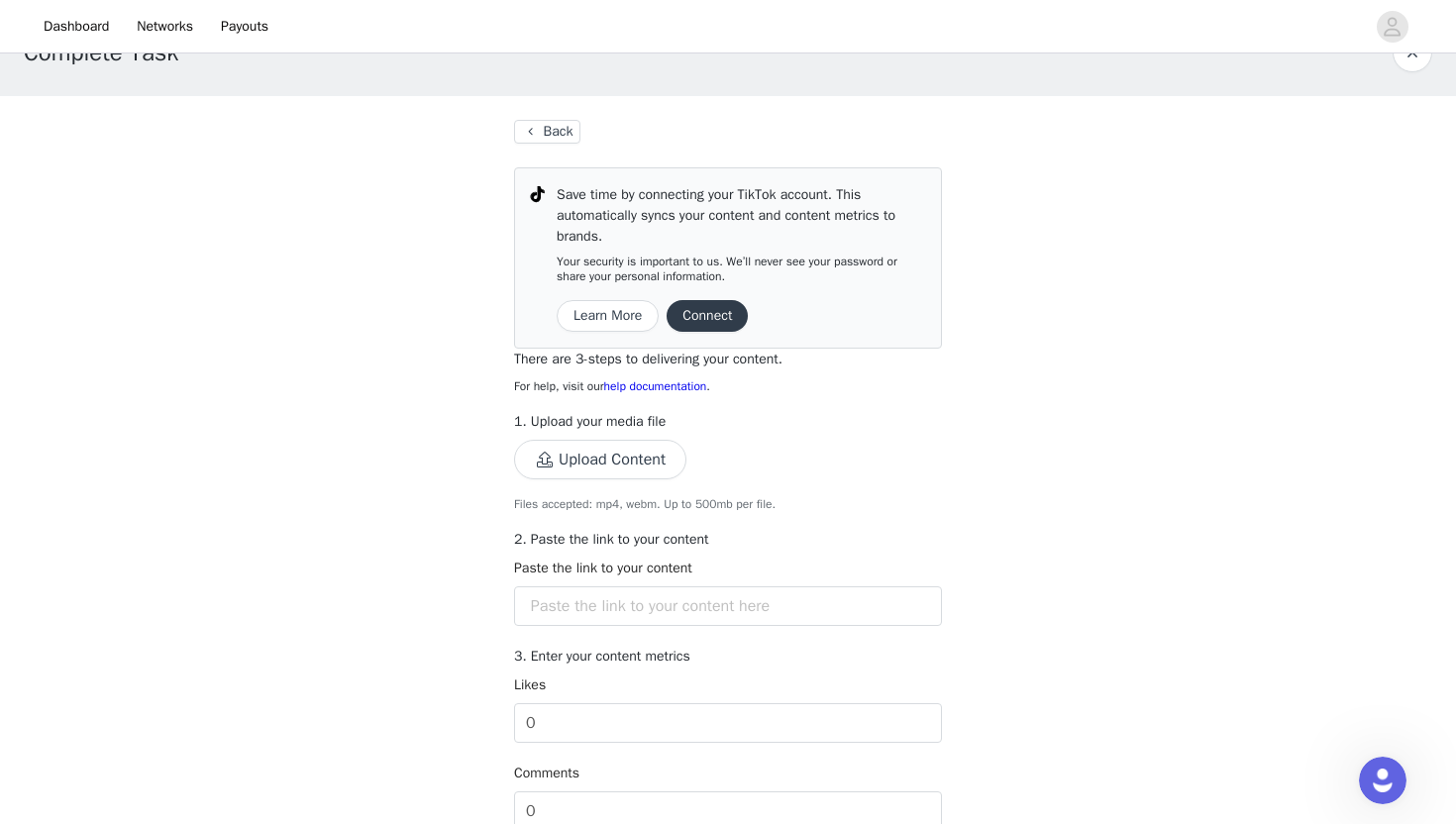 scroll, scrollTop: 0, scrollLeft: 0, axis: both 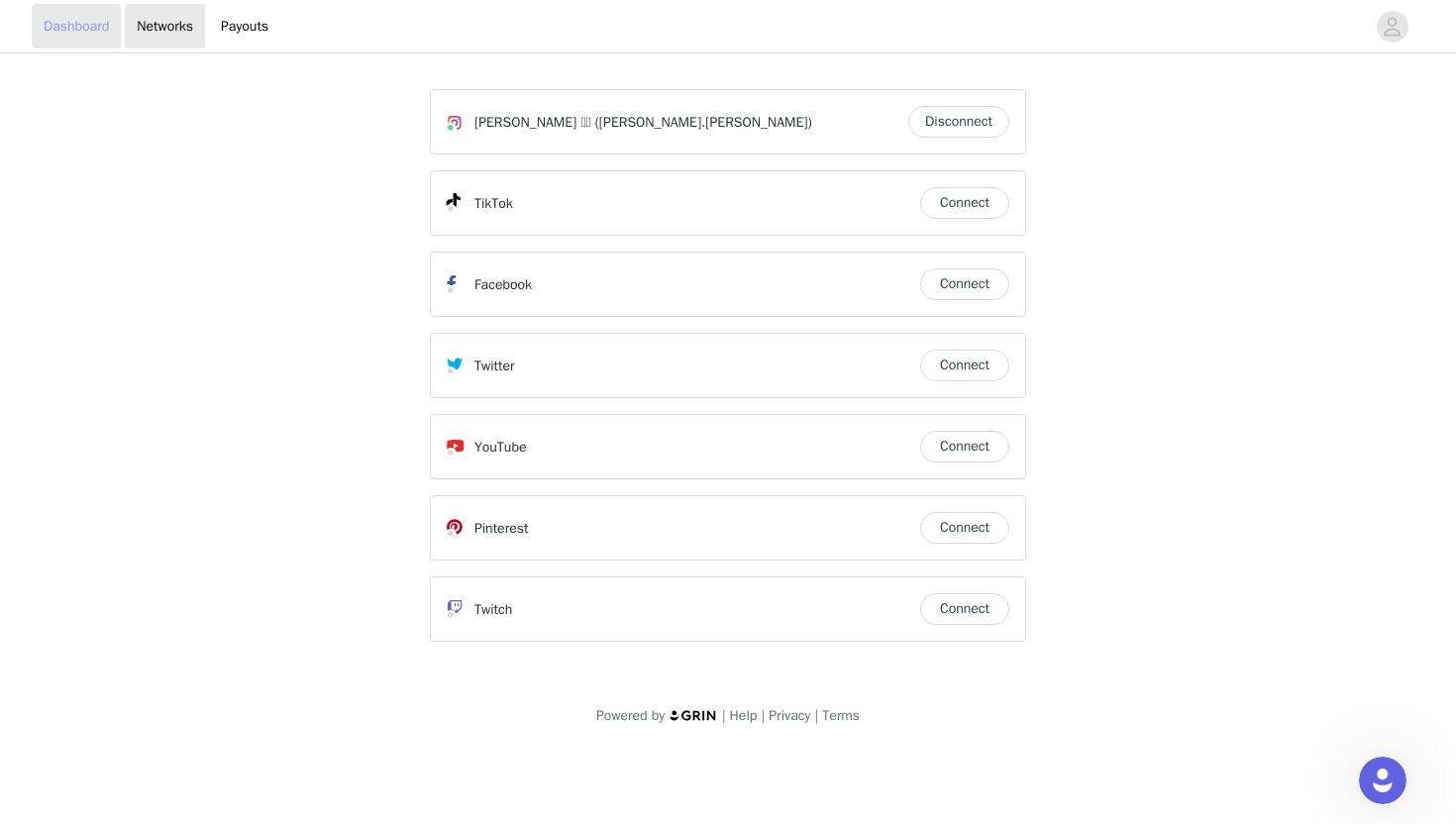 click on "Dashboard" at bounding box center [76, 26] 